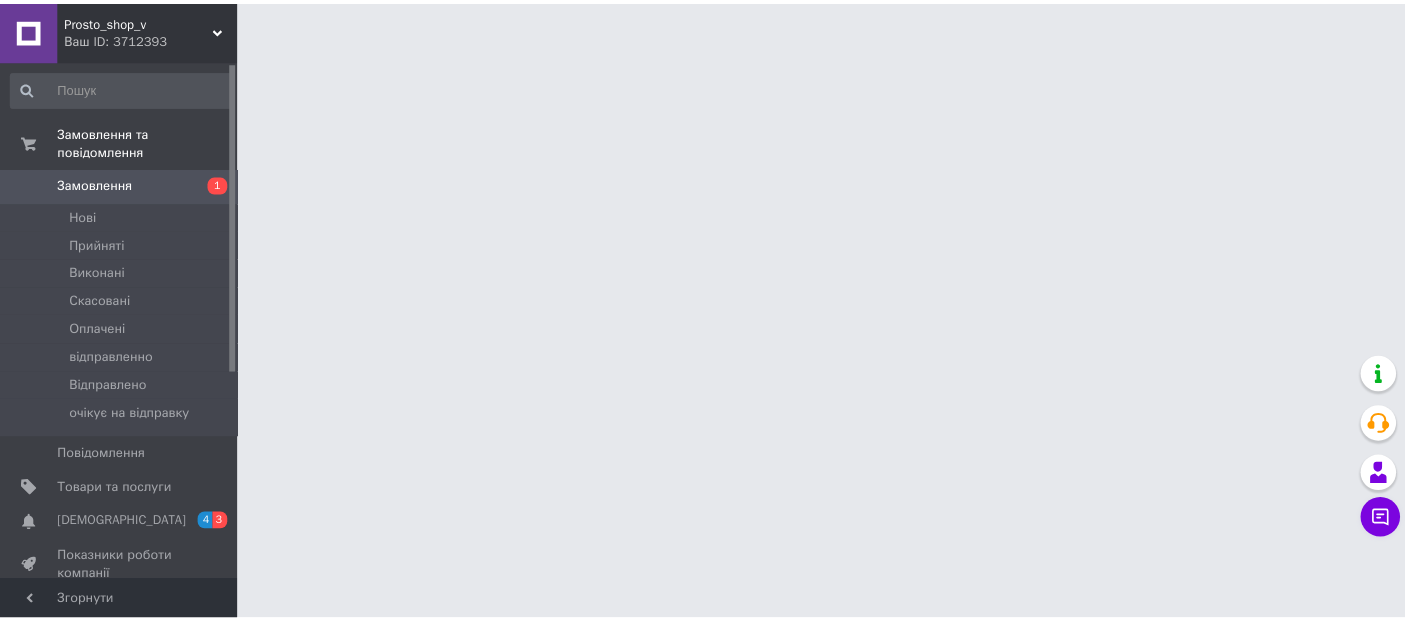 scroll, scrollTop: 0, scrollLeft: 0, axis: both 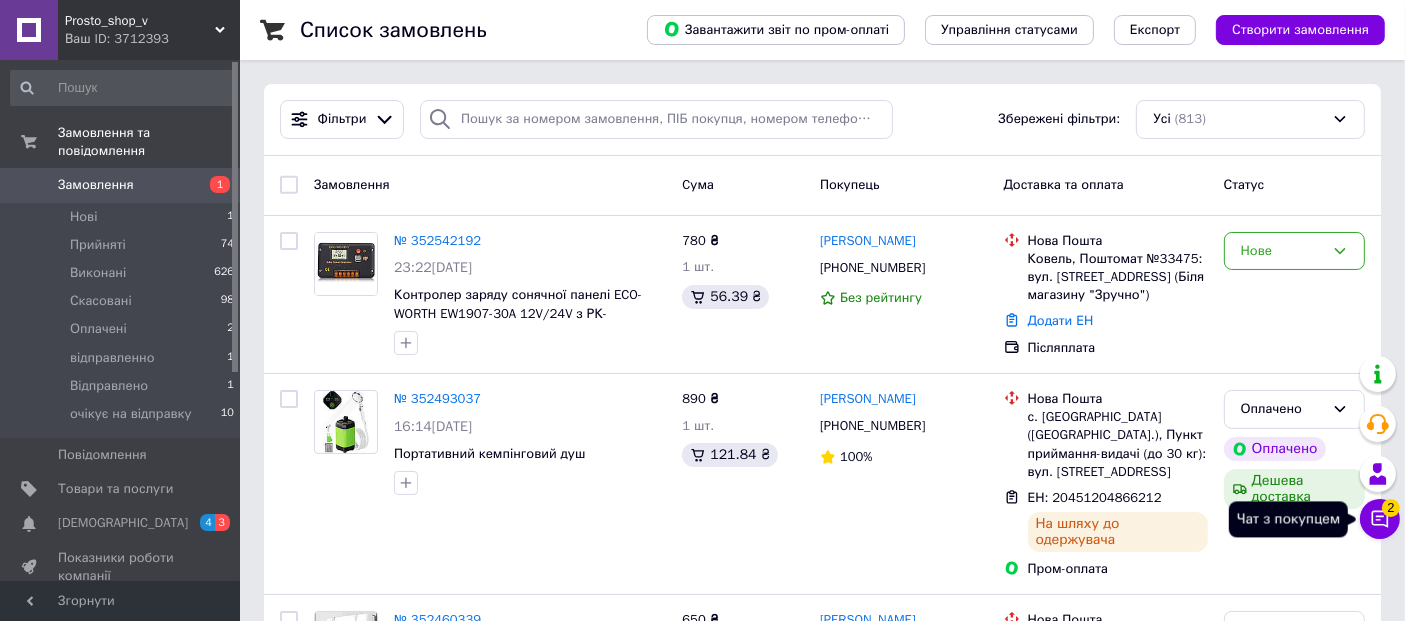 click 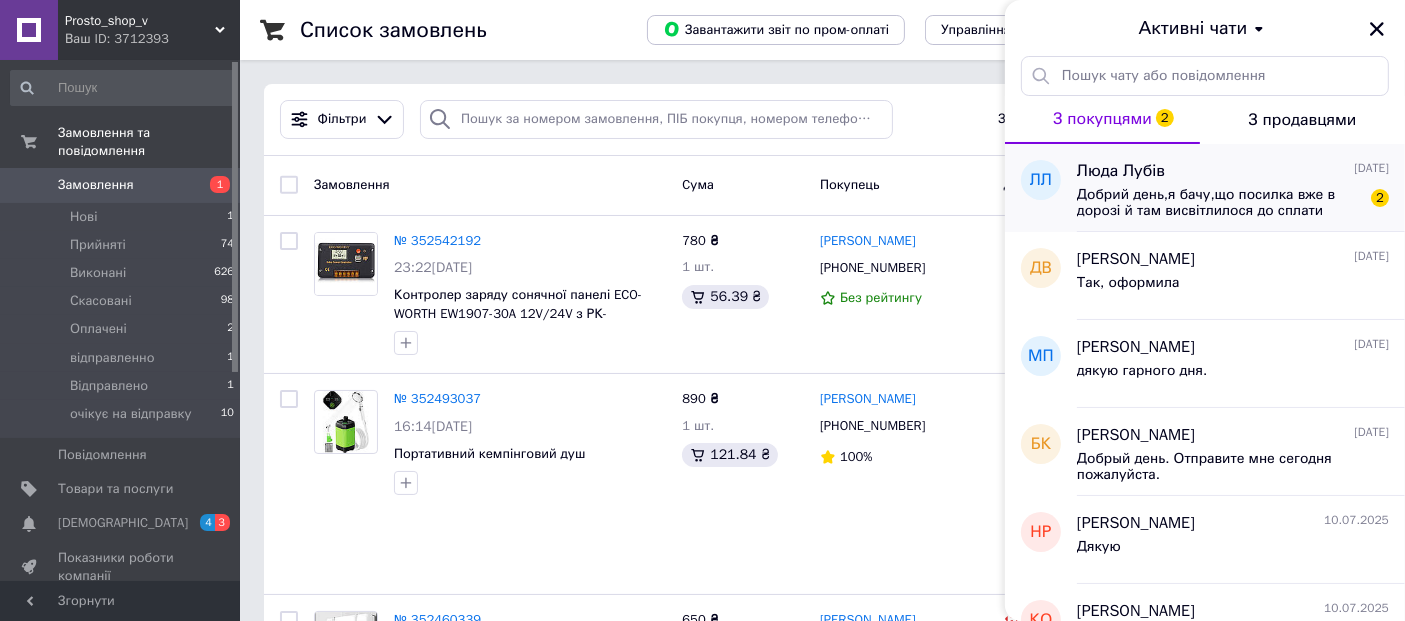 click on "Добрий день,я бачу,що посилка вже в дорозі й там висвітлилося до сплати 113грн.,але ж тут статус чітко показує ,оплачено з доставкою.Не підкажете в чому проблема?" at bounding box center (1219, 203) 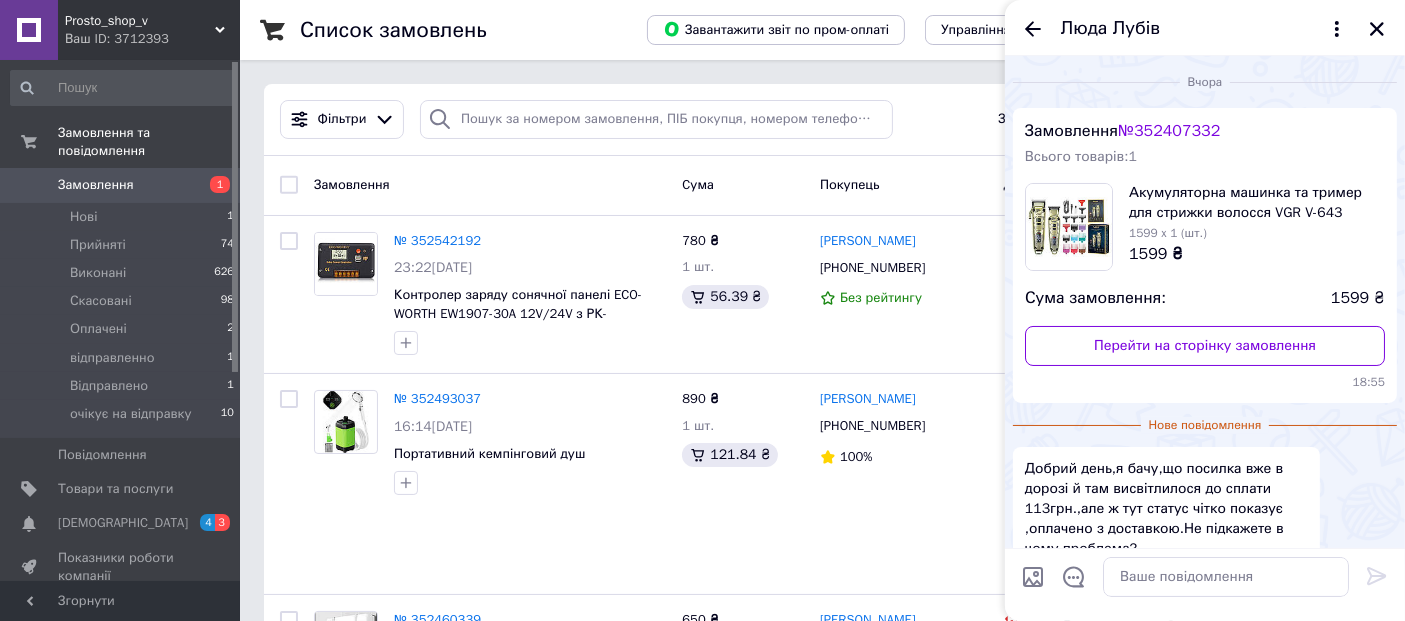 scroll, scrollTop: 0, scrollLeft: 0, axis: both 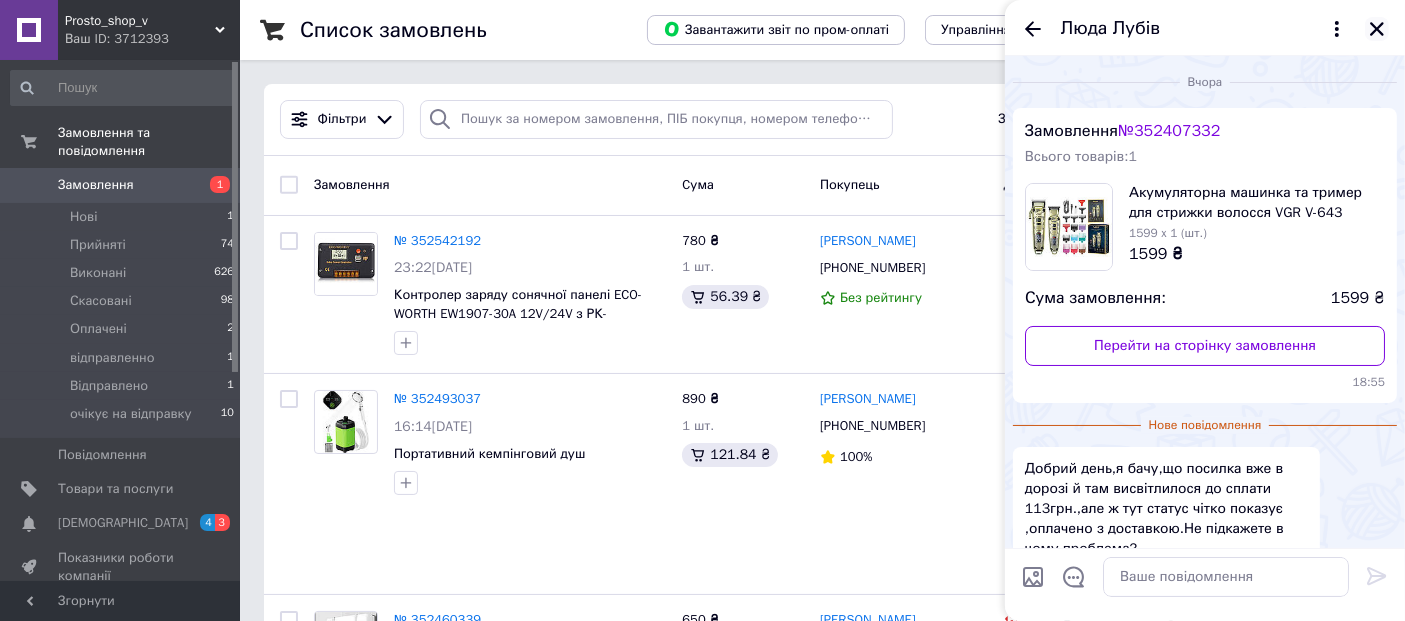 click 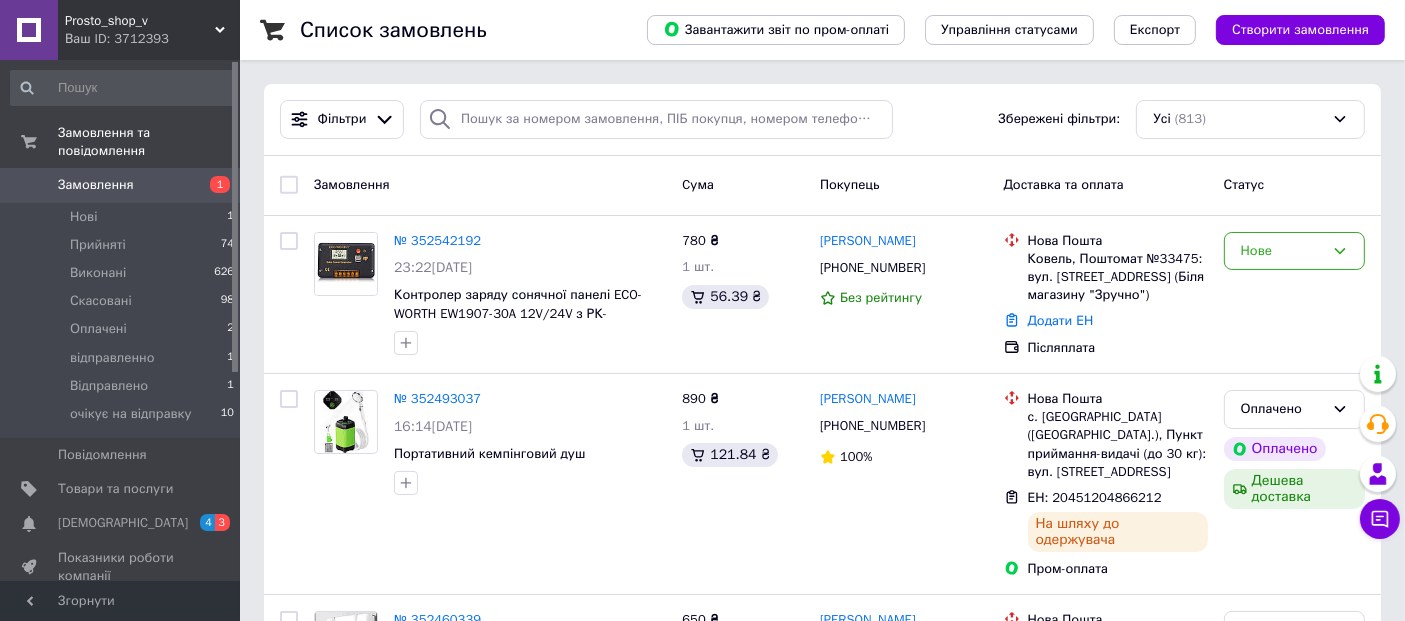 click on "Замовлення" at bounding box center (121, 185) 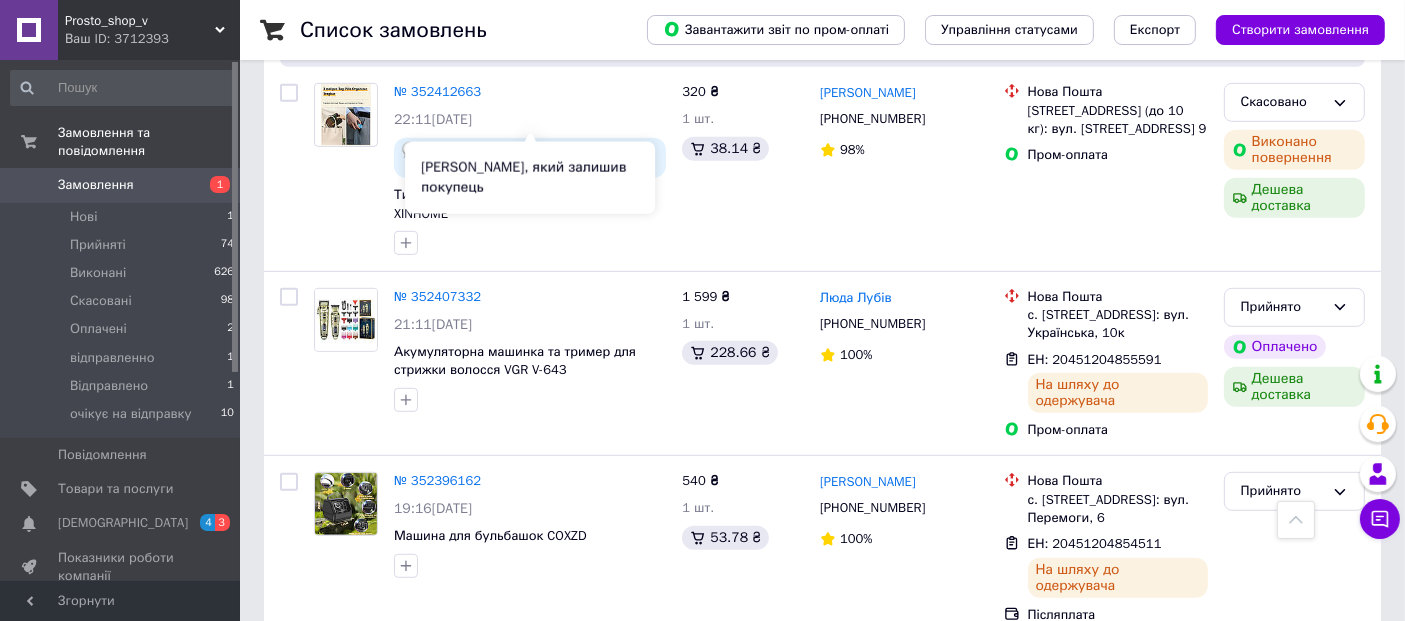 scroll, scrollTop: 1111, scrollLeft: 0, axis: vertical 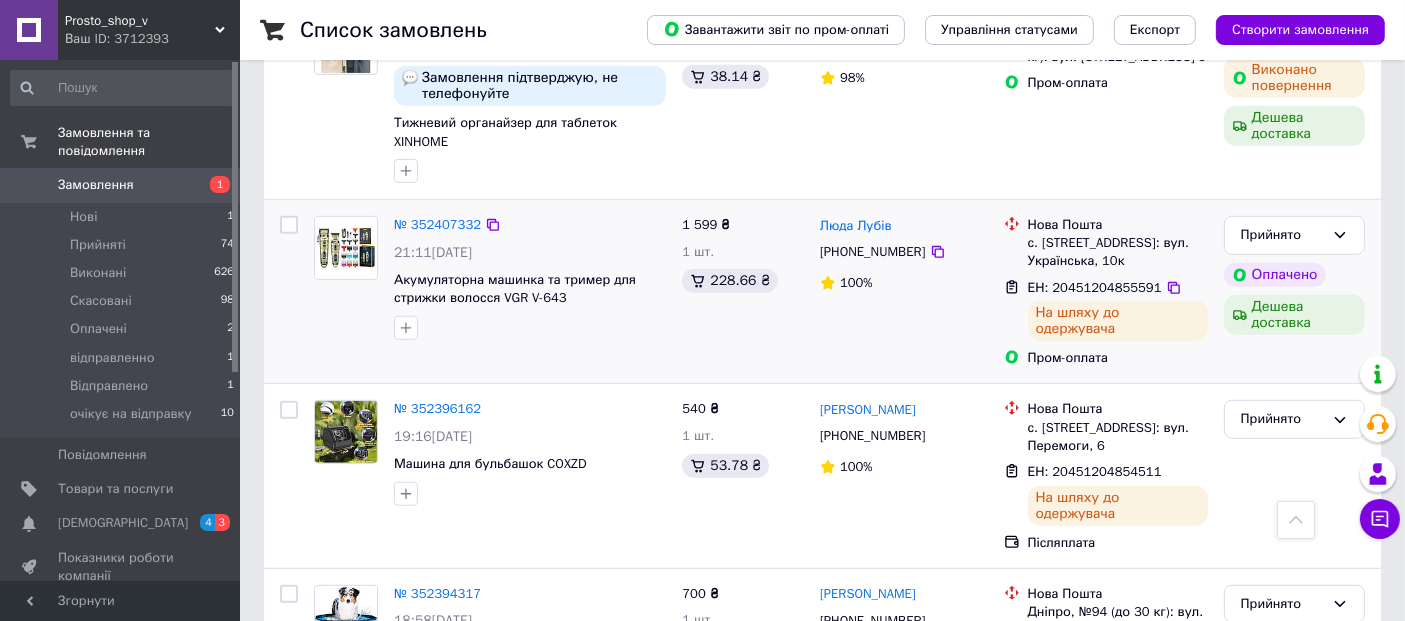 click on "Акумуляторна машинка та тример для стрижки волосся VGR V-643" at bounding box center (530, 289) 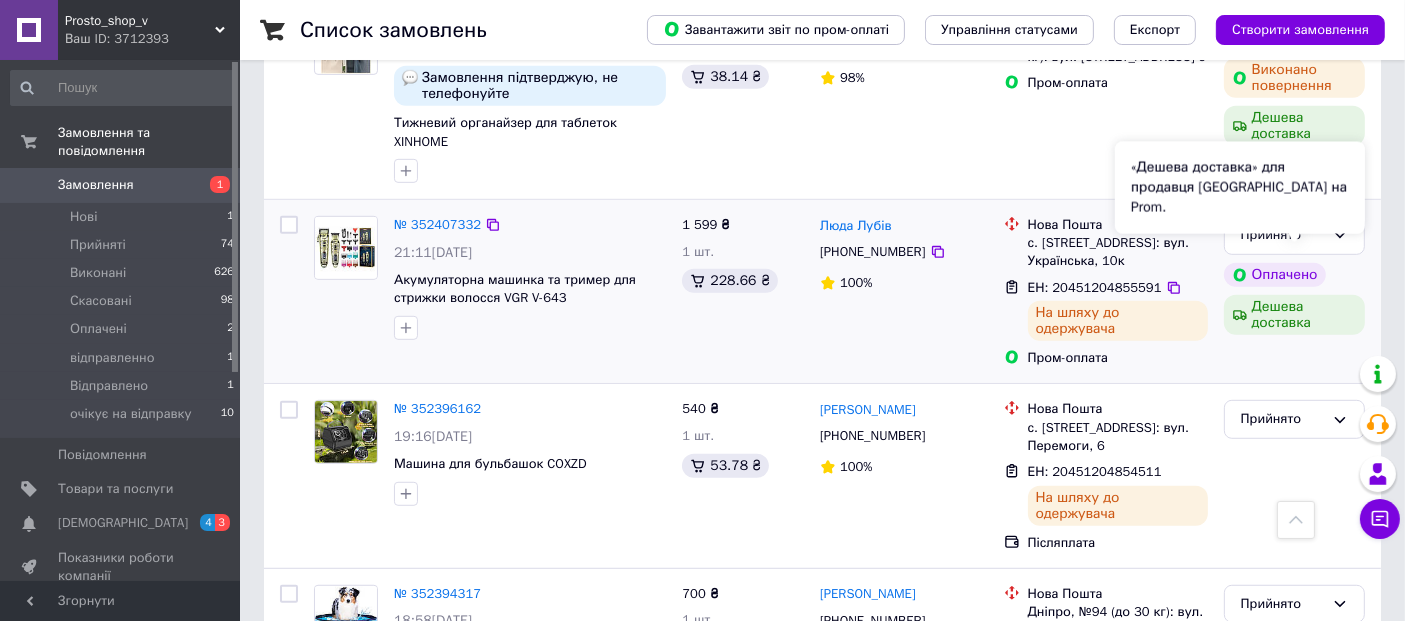 click on "Дешева доставка" at bounding box center [1294, 315] 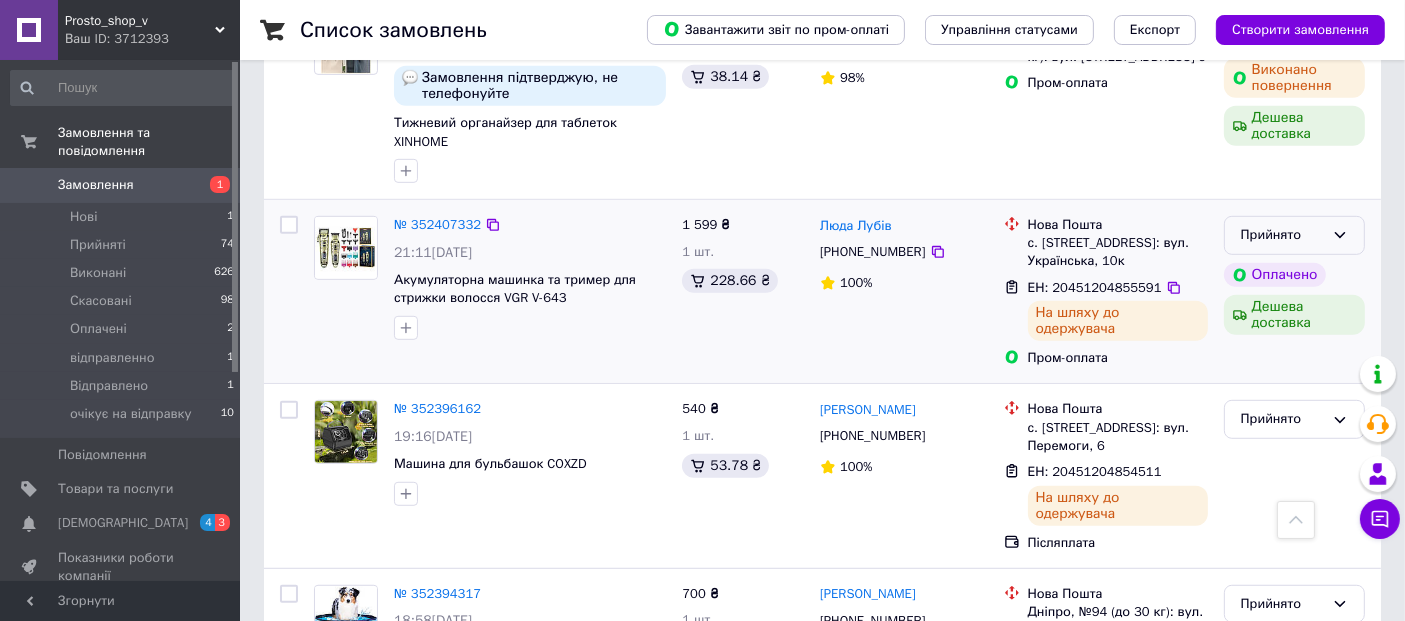 click on "Прийнято" at bounding box center (1282, 235) 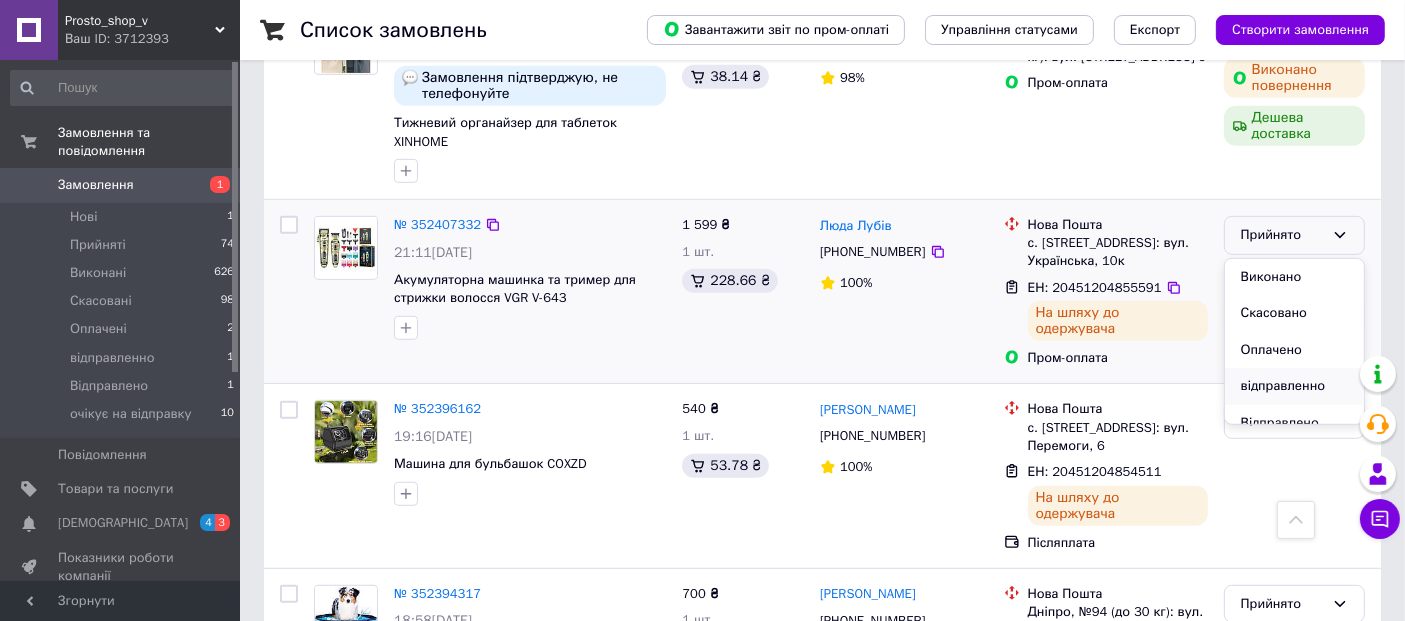 click on "відправленно" at bounding box center (1294, 386) 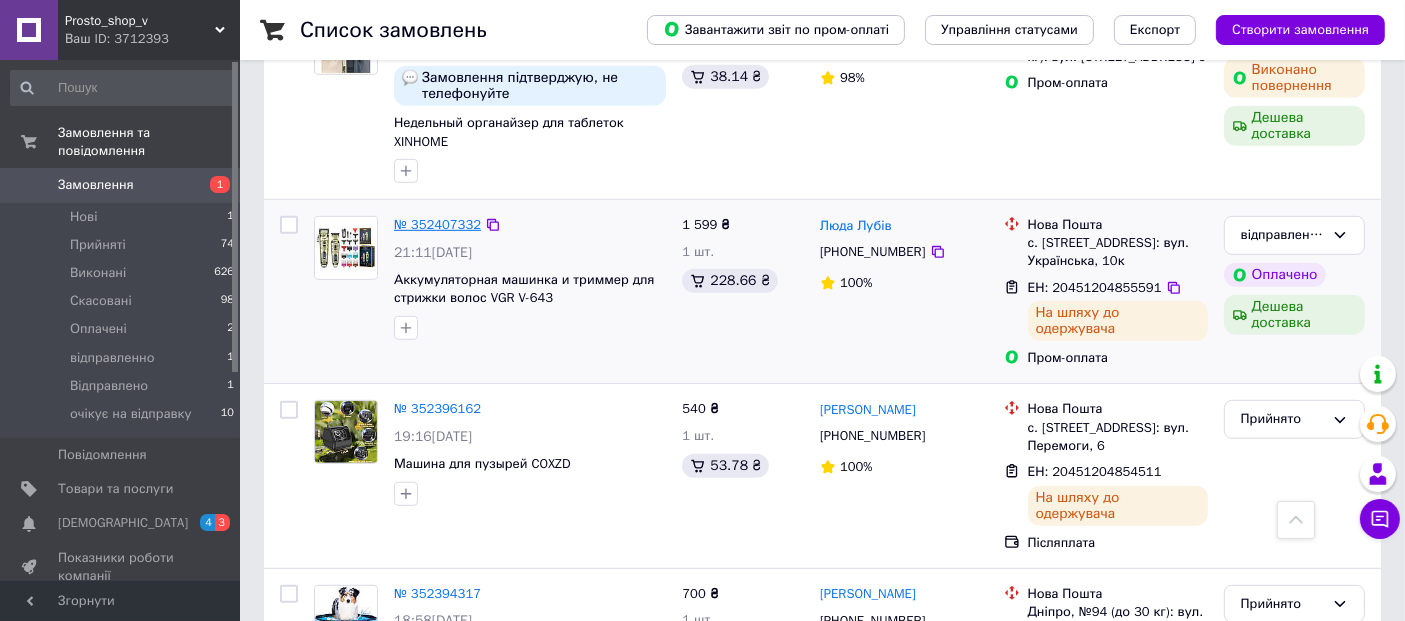 click on "№ 352407332" at bounding box center (437, 224) 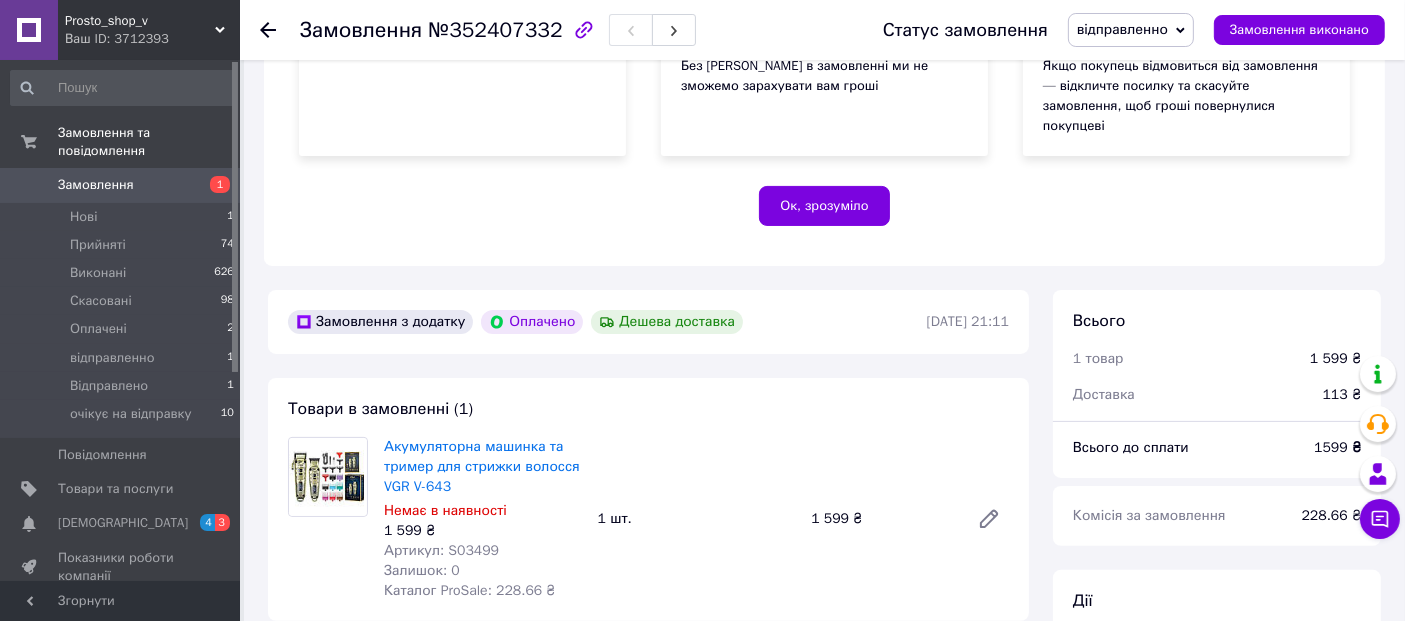 scroll, scrollTop: 0, scrollLeft: 0, axis: both 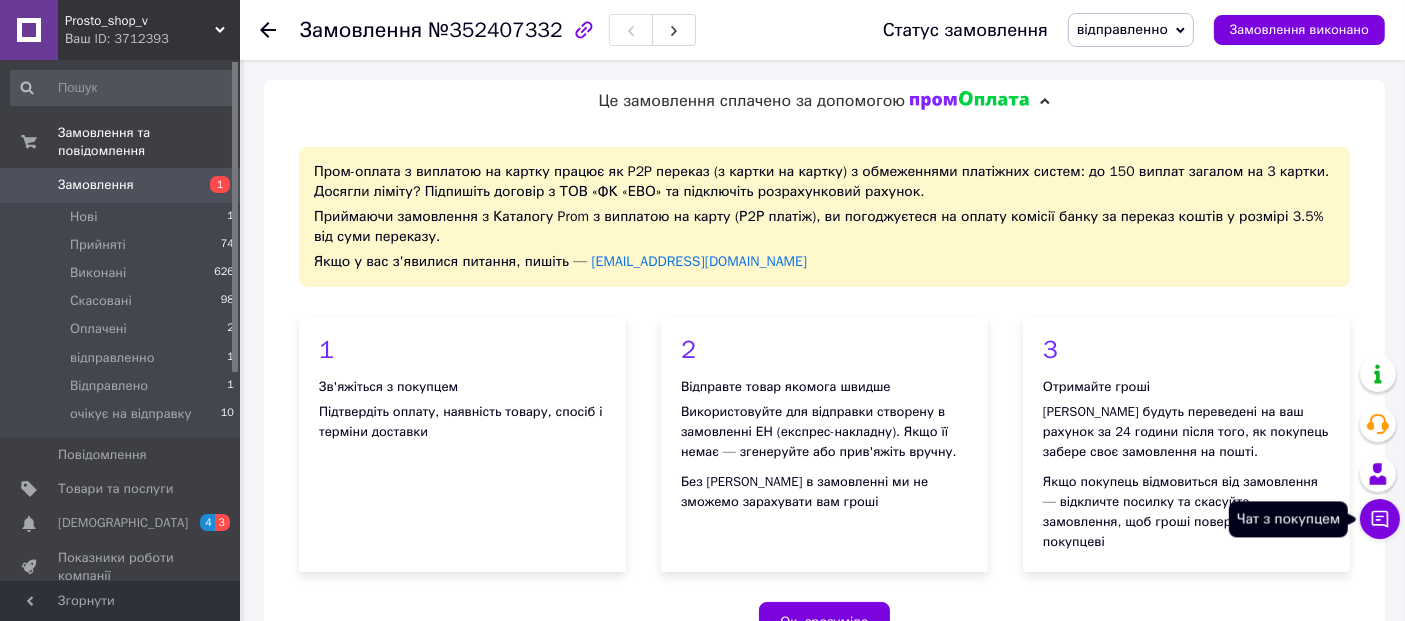 click 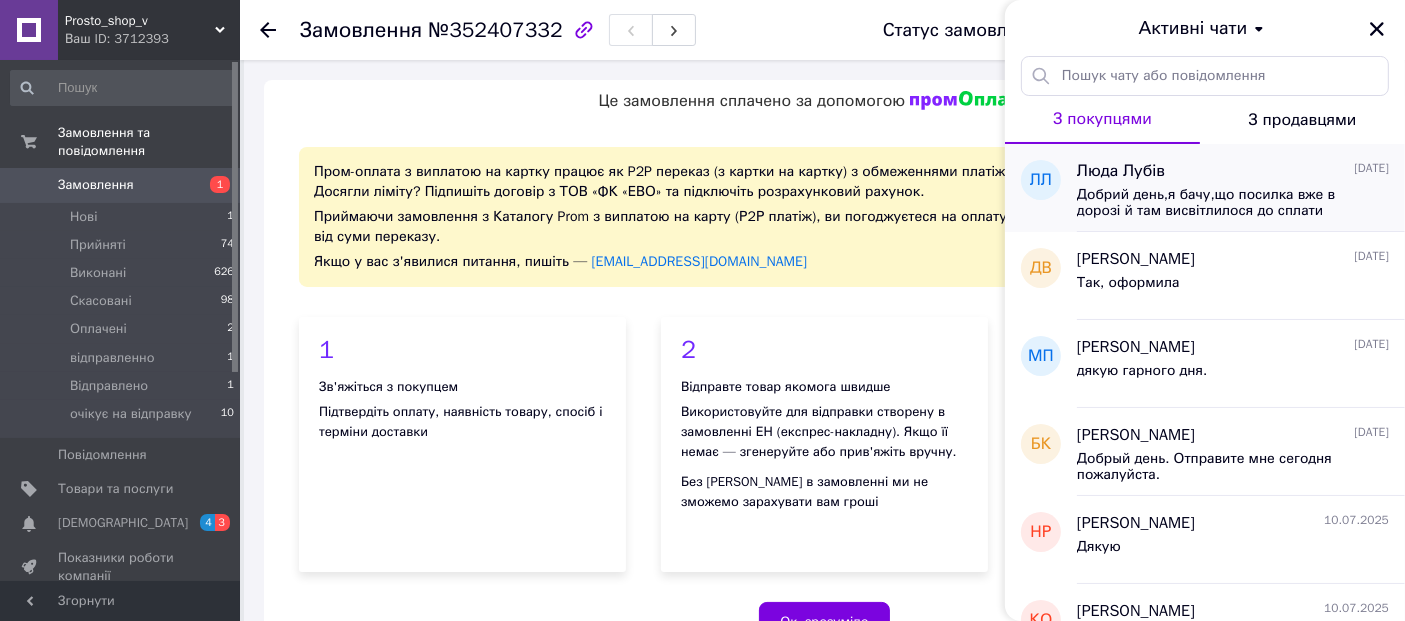 click on "Добрий день,я бачу,що посилка вже в дорозі й там висвітлилося до сплати 113грн.,але ж тут статус чітко показує ,оплачено з доставкою.Не підкажете в чому проблема?" at bounding box center [1219, 203] 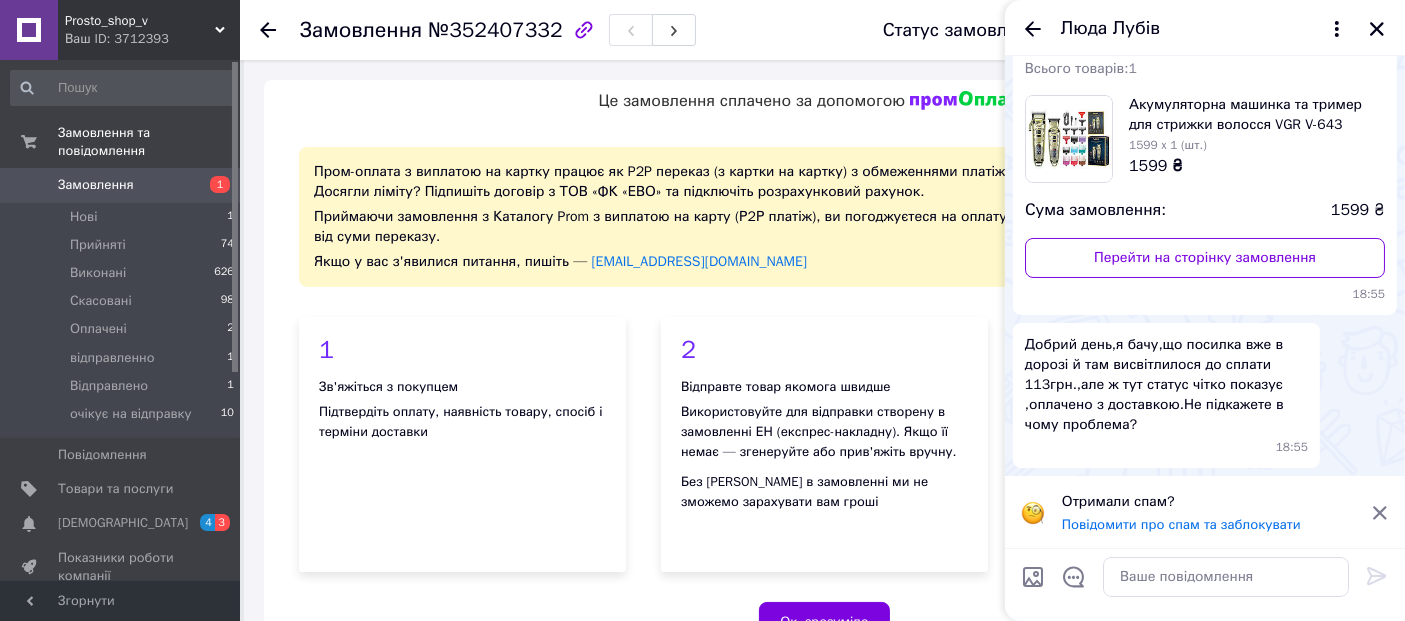 scroll, scrollTop: 88, scrollLeft: 0, axis: vertical 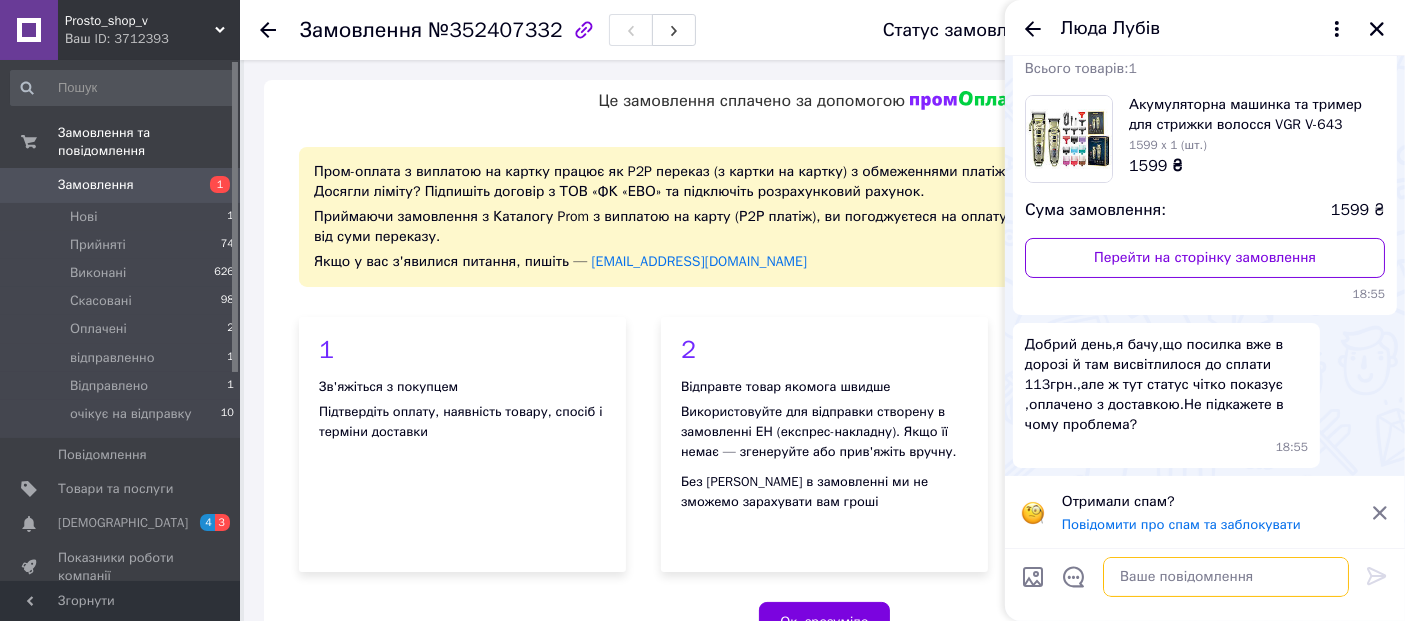 click at bounding box center (1226, 577) 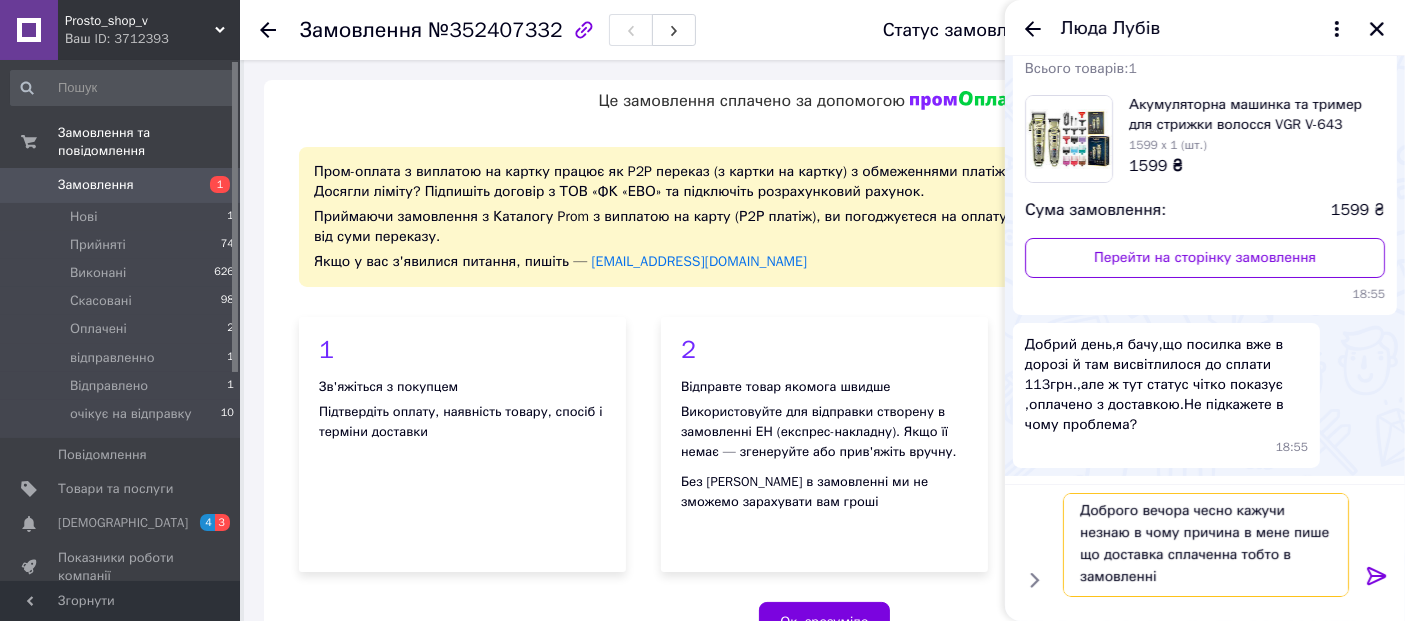 scroll, scrollTop: 1, scrollLeft: 0, axis: vertical 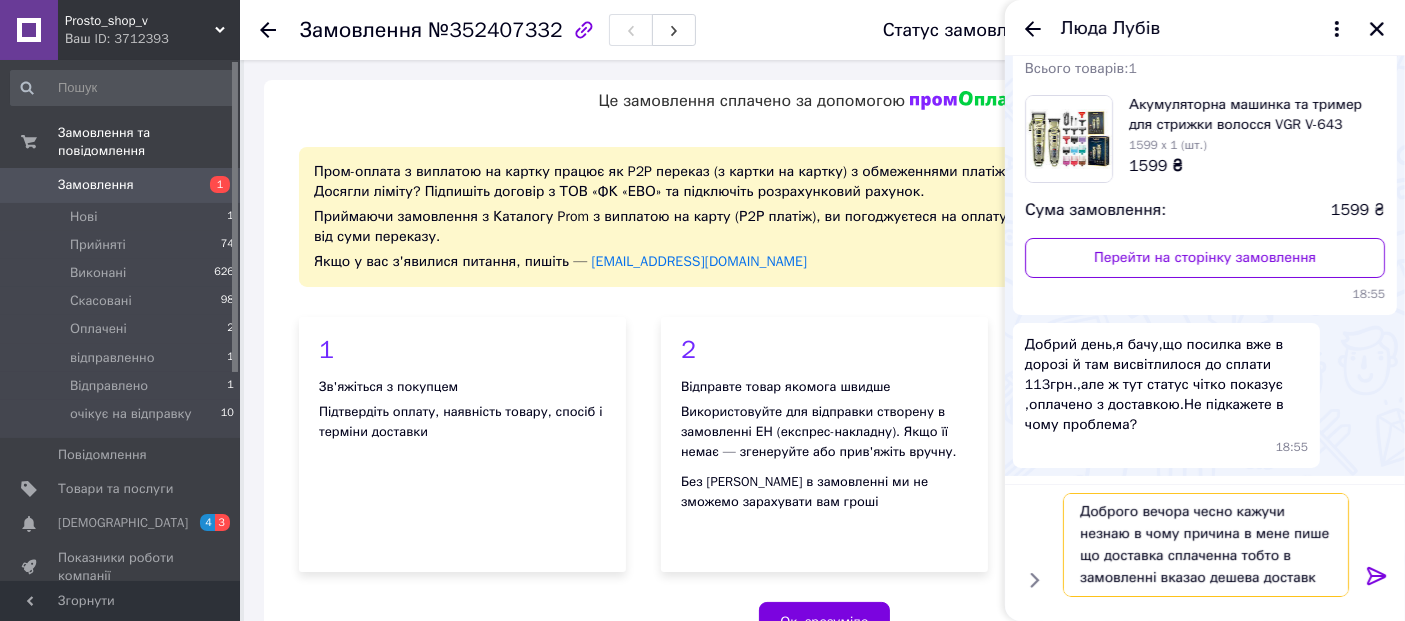 type on "[PERSON_NAME] вечора чесно кажучи незнаю в чому причина в мене пише що доставка сплаченна тобто в замовленні вказао дешева доставка" 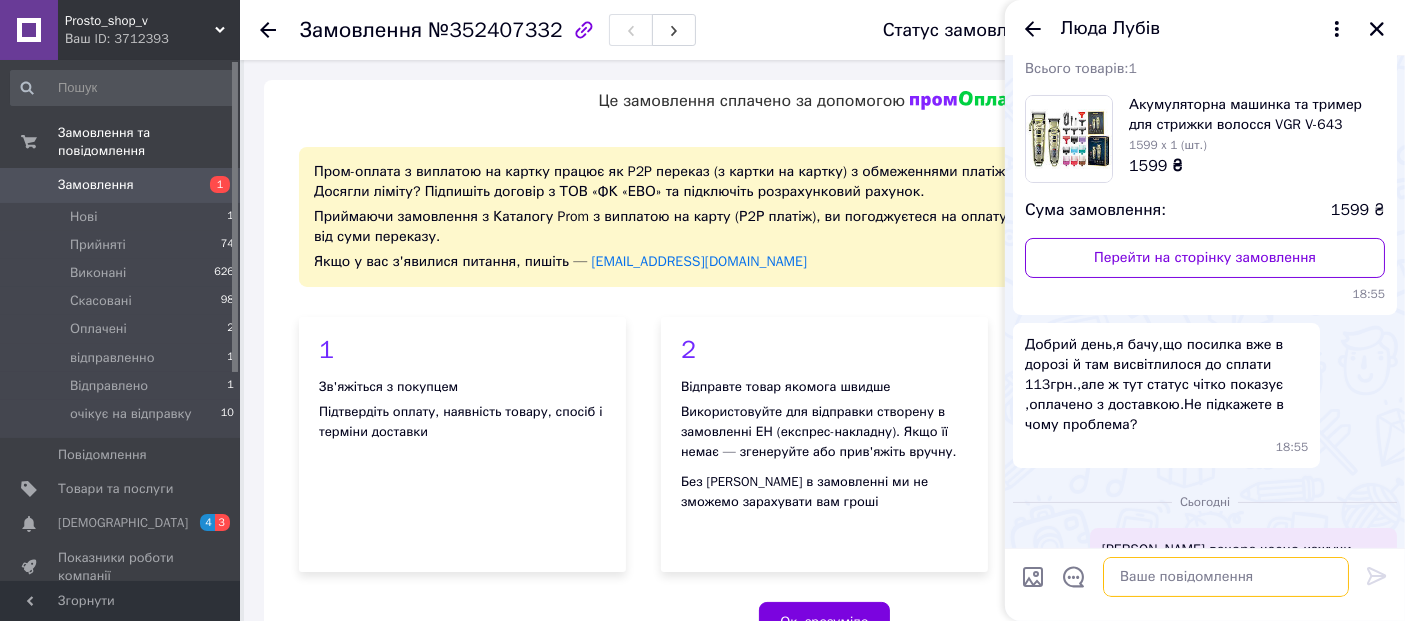 scroll, scrollTop: 0, scrollLeft: 0, axis: both 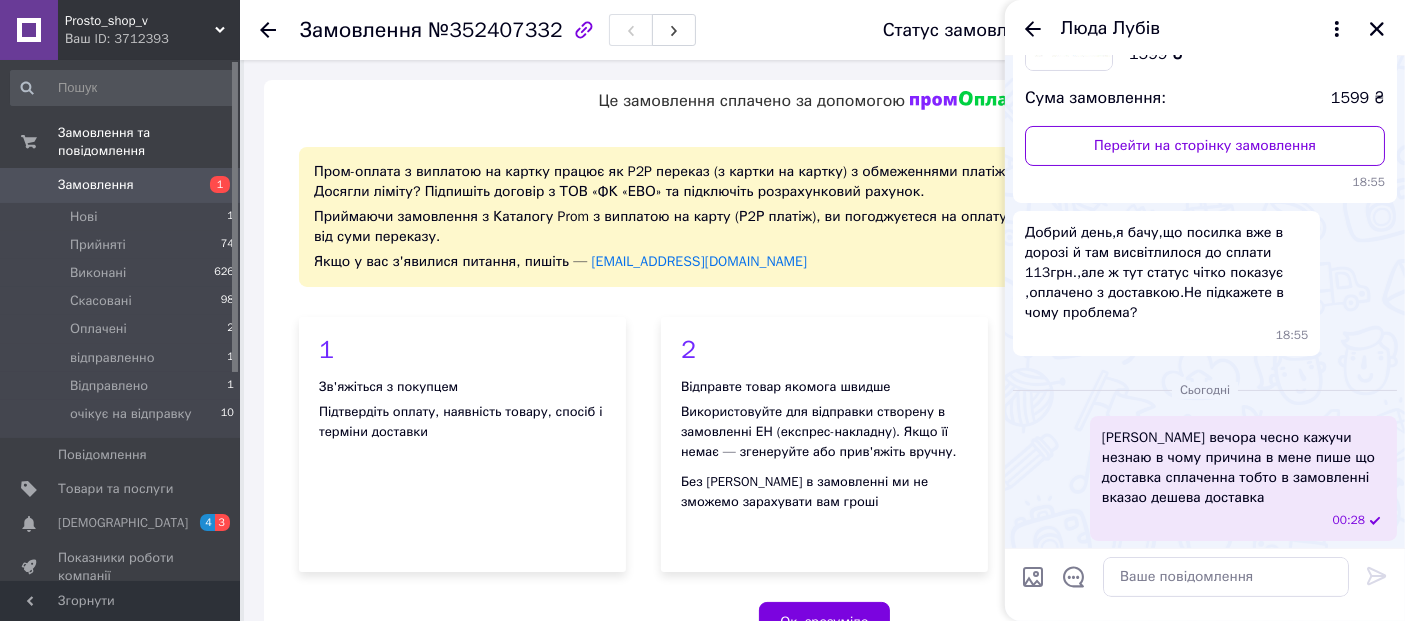 click on "[PERSON_NAME] вечора чесно кажучи незнаю в чому причина в мене пише що доставка сплаченна тобто в замовленні вказао дешева доставка" at bounding box center (1243, 468) 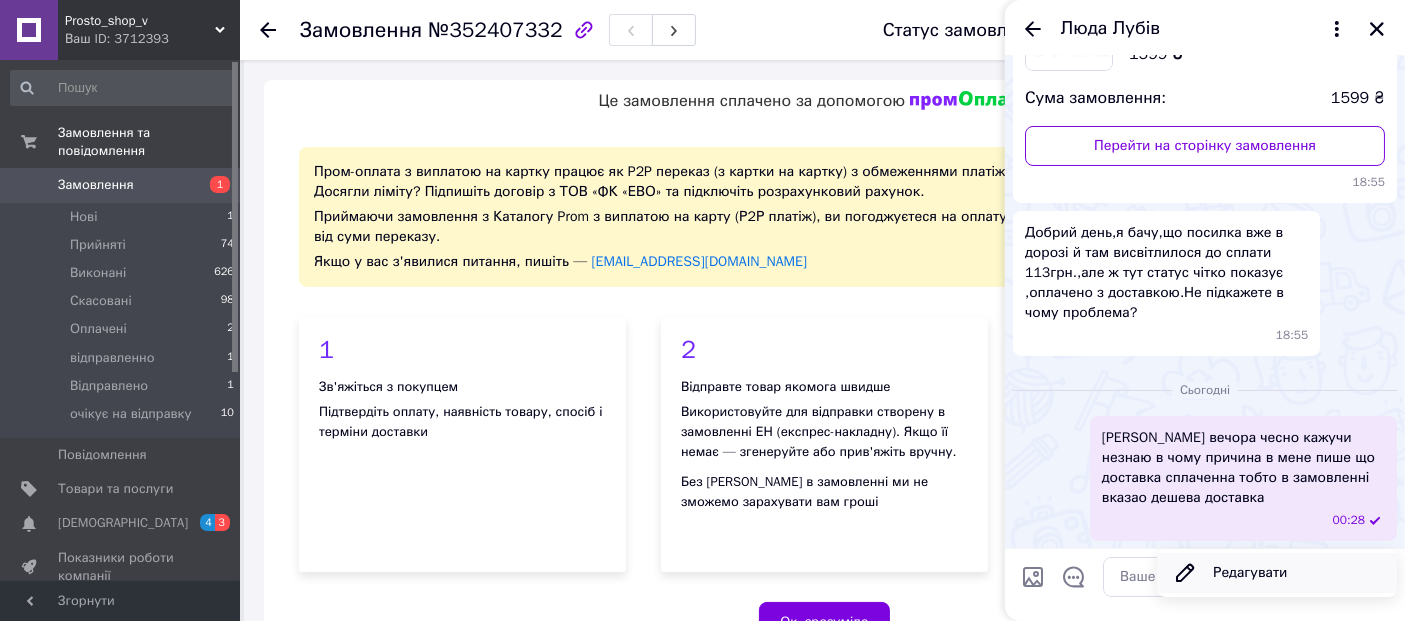 click on "Редагувати" at bounding box center [1277, 573] 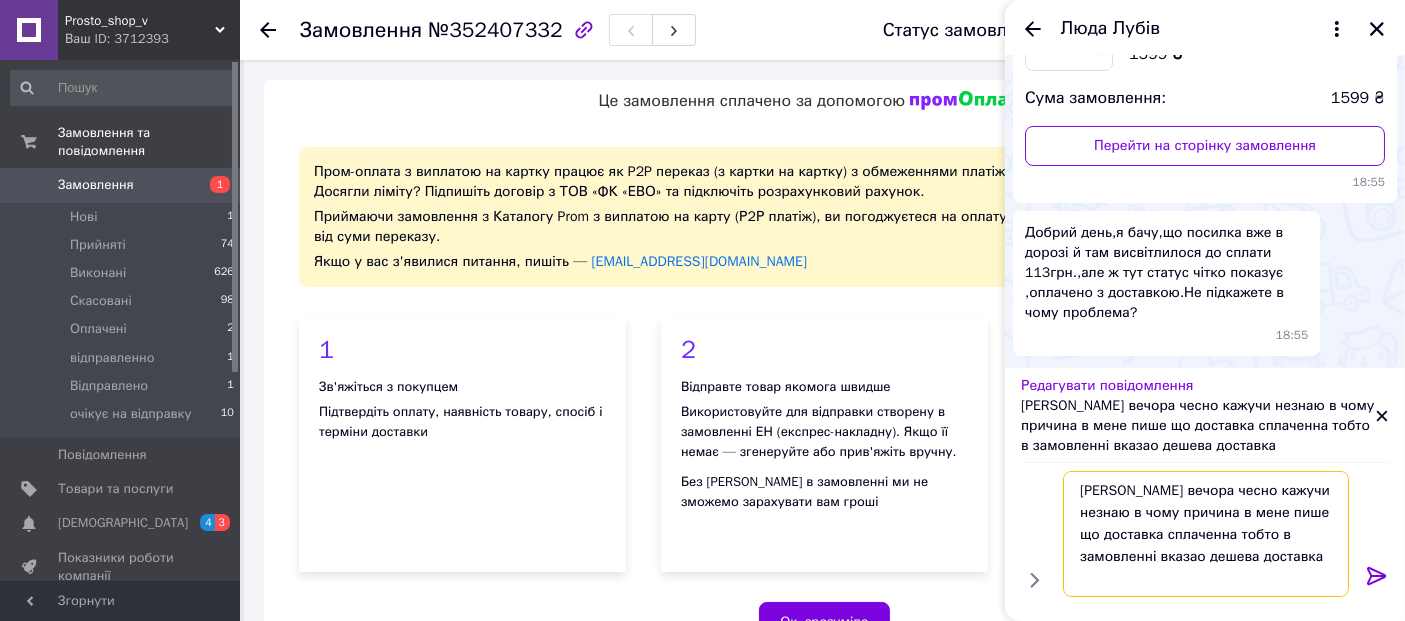 click on "[PERSON_NAME] вечора чесно кажучи незнаю в чому причина в мене пише що доставка сплаченна тобто в замовленні вказао дешева доставка" at bounding box center [1206, 534] 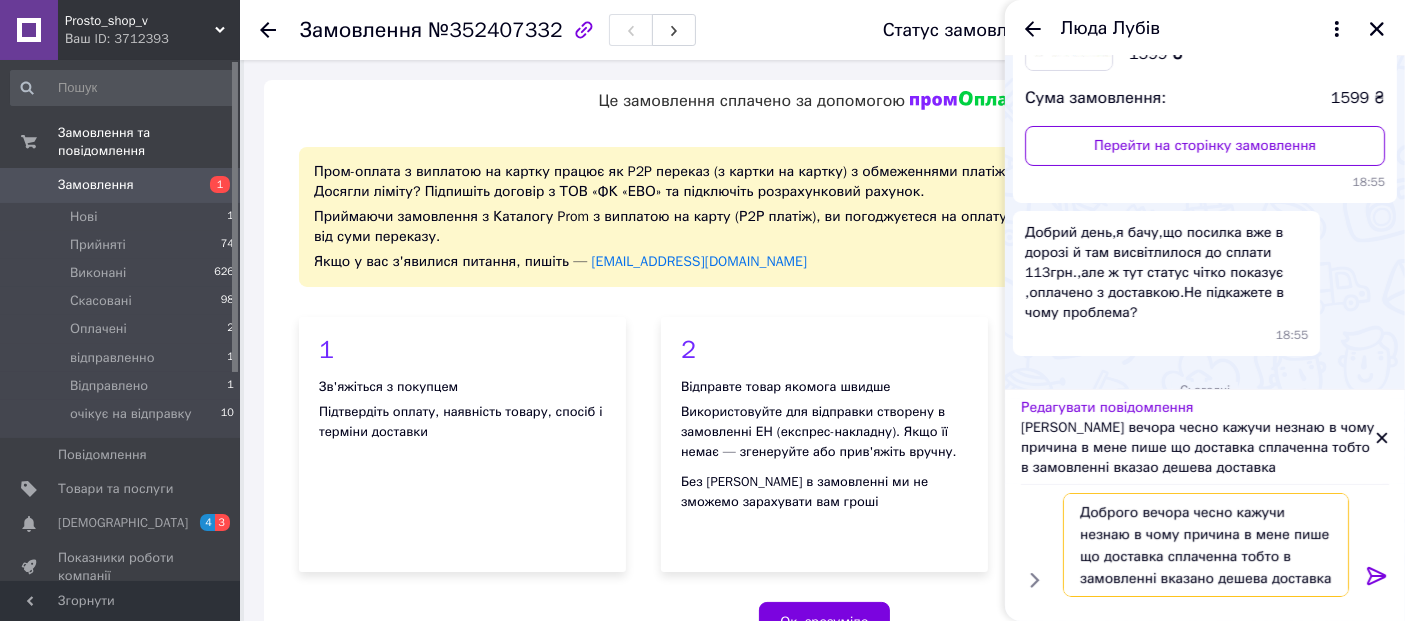 type on "Доброго вечора чесно кажучи незнаю в чому причина в мене пише що доставка сплаченна тобто в замовленні вказано дешева доставка" 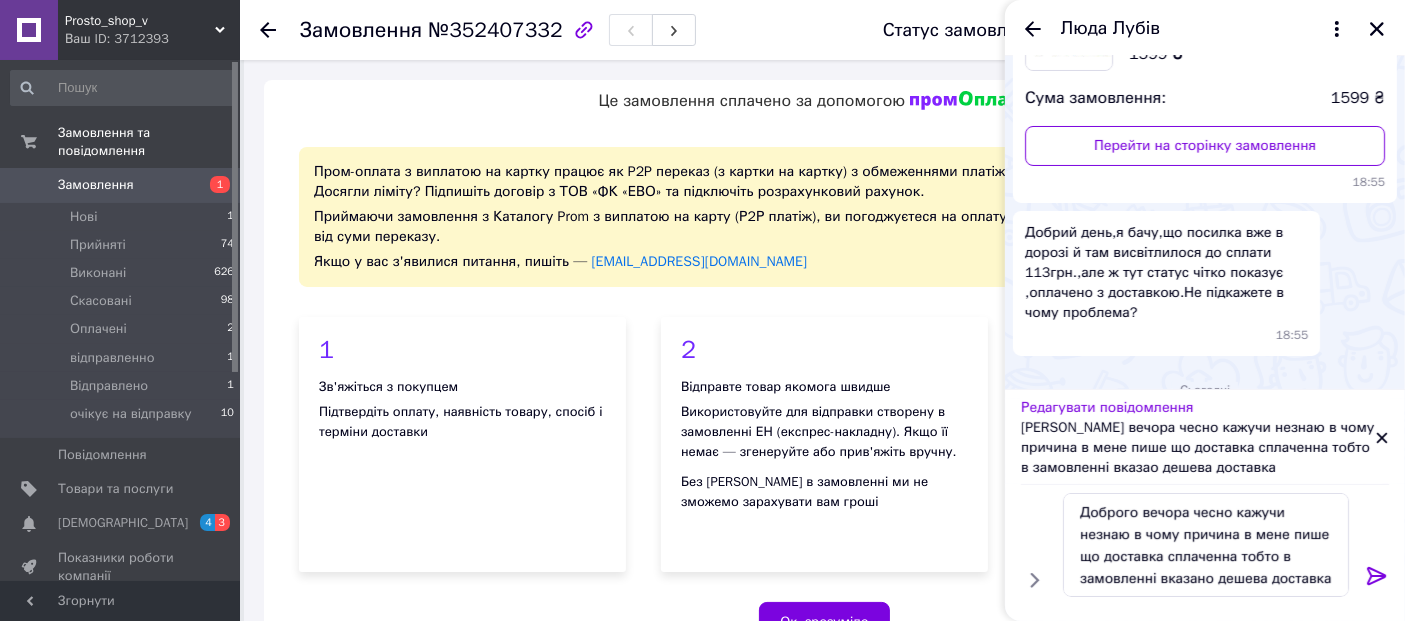 click 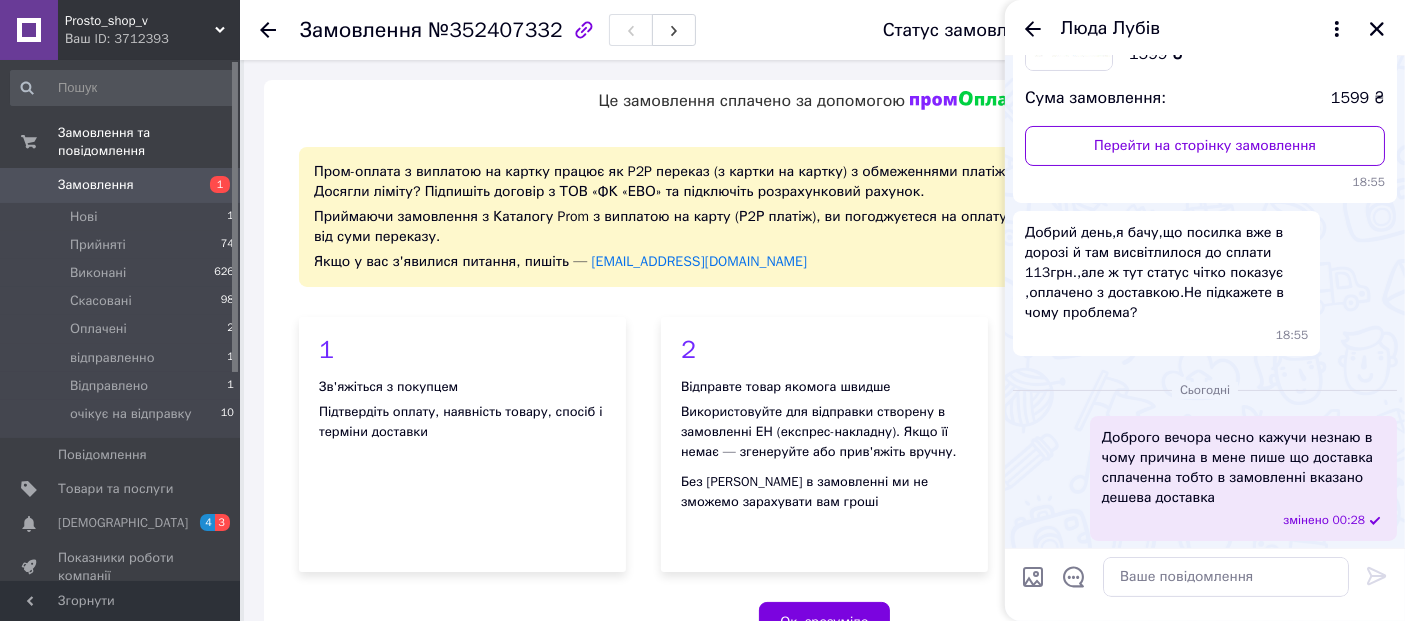 click on "1" at bounding box center (212, 185) 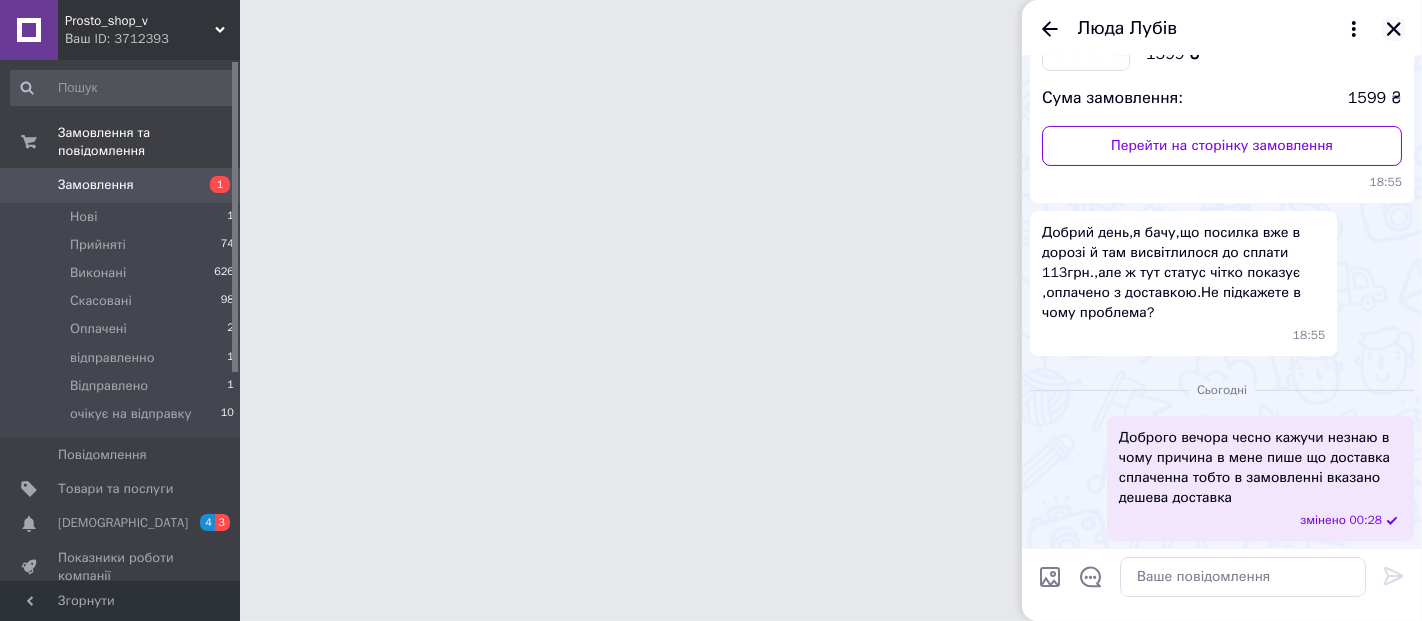 click at bounding box center [1394, 29] 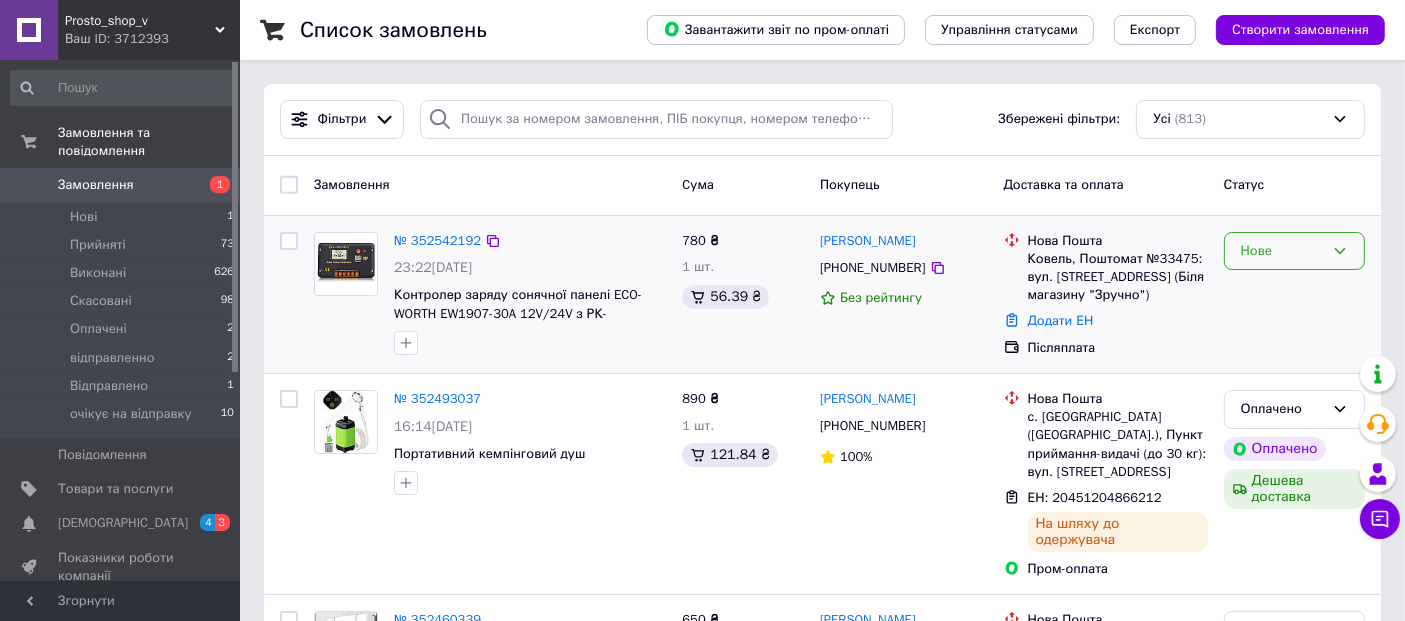 click on "Нове" at bounding box center (1294, 251) 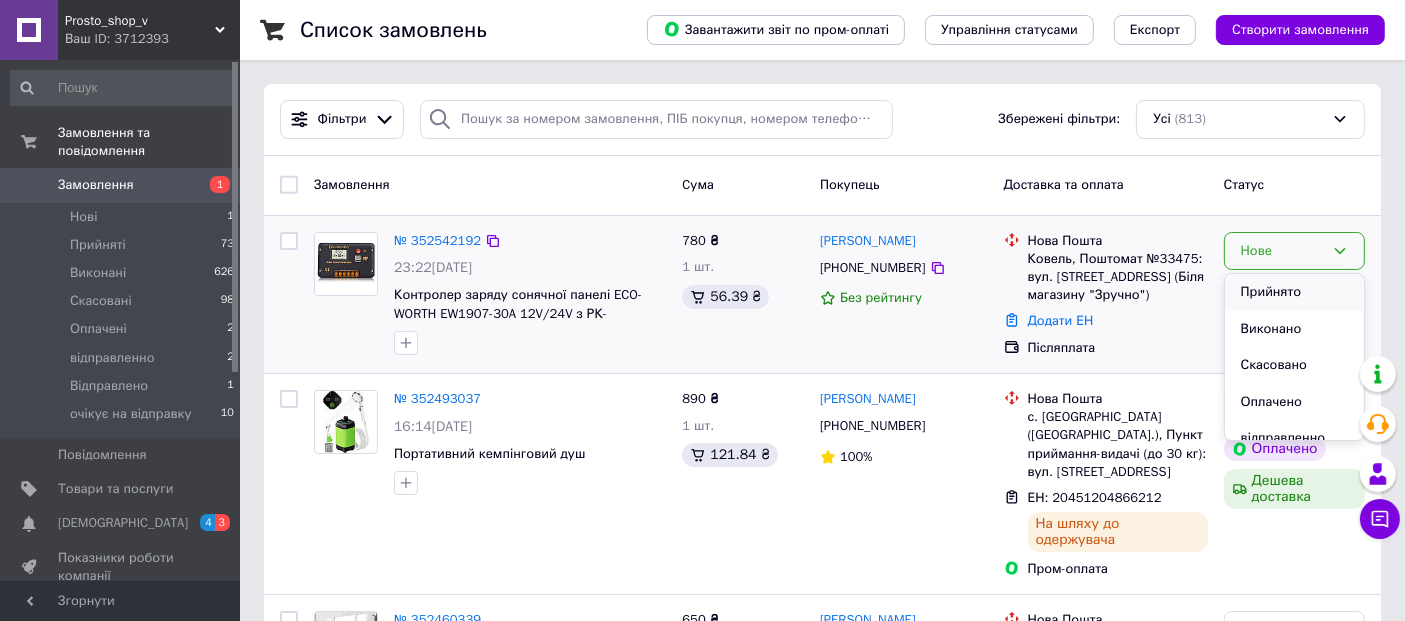 click on "Прийнято" at bounding box center [1294, 292] 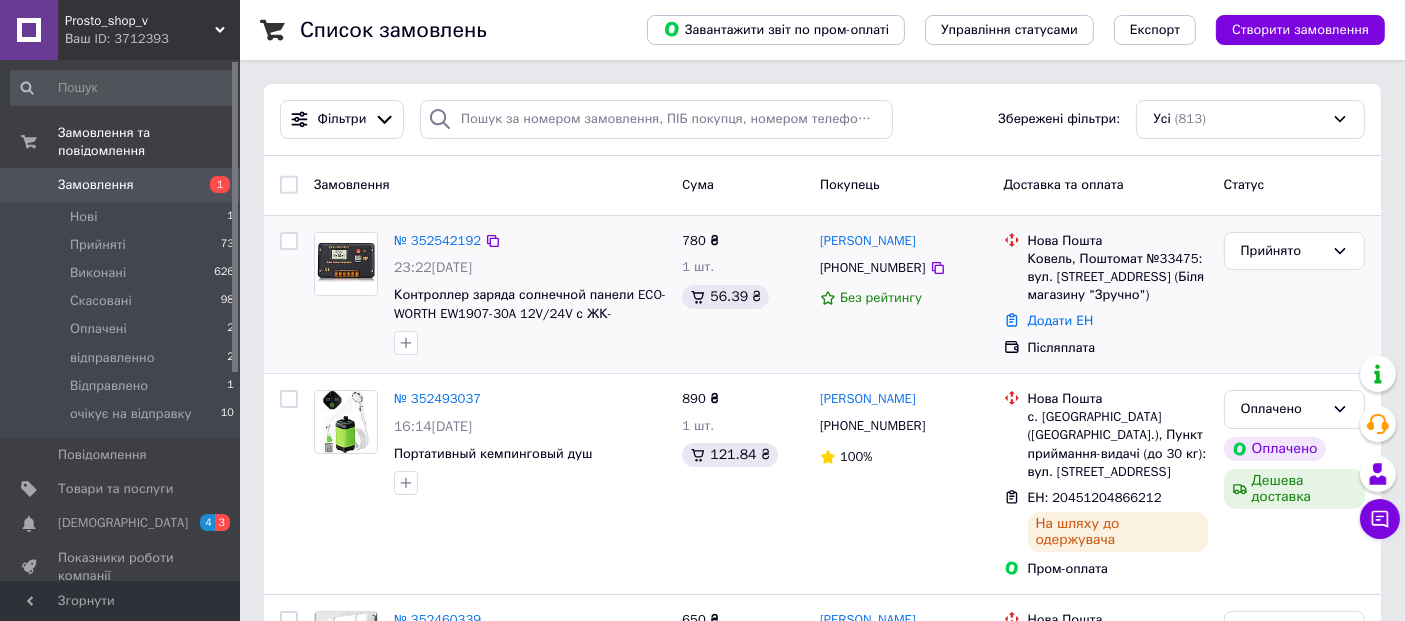 click on "Замовлення" at bounding box center (96, 185) 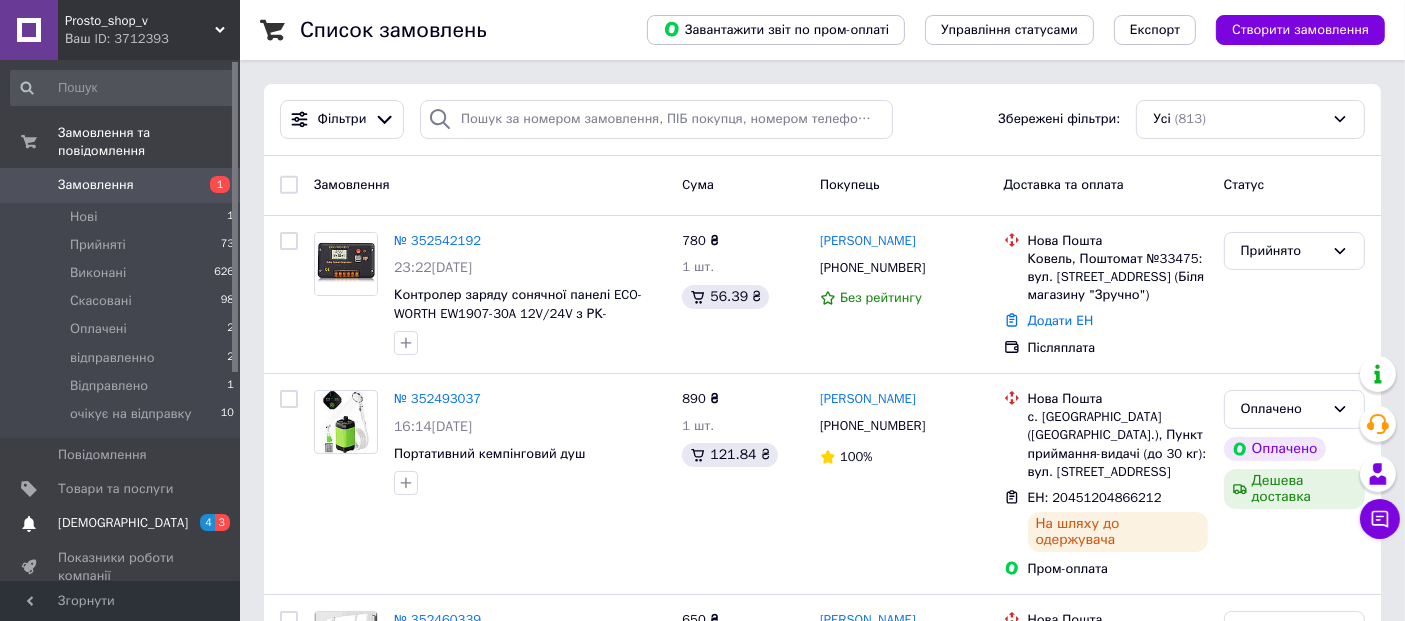 click on "[DEMOGRAPHIC_DATA]" at bounding box center (121, 523) 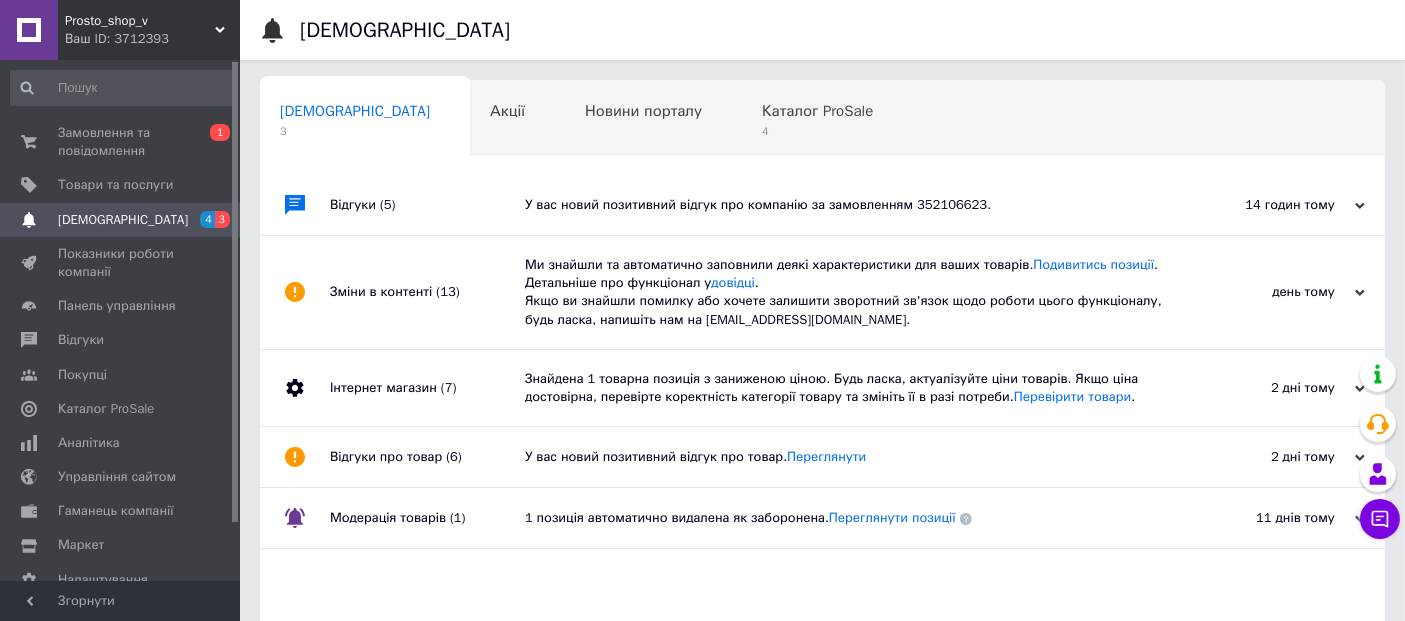click on "У вас новий позитивний відгук про компанію за замовленням 352106623." at bounding box center [845, 205] 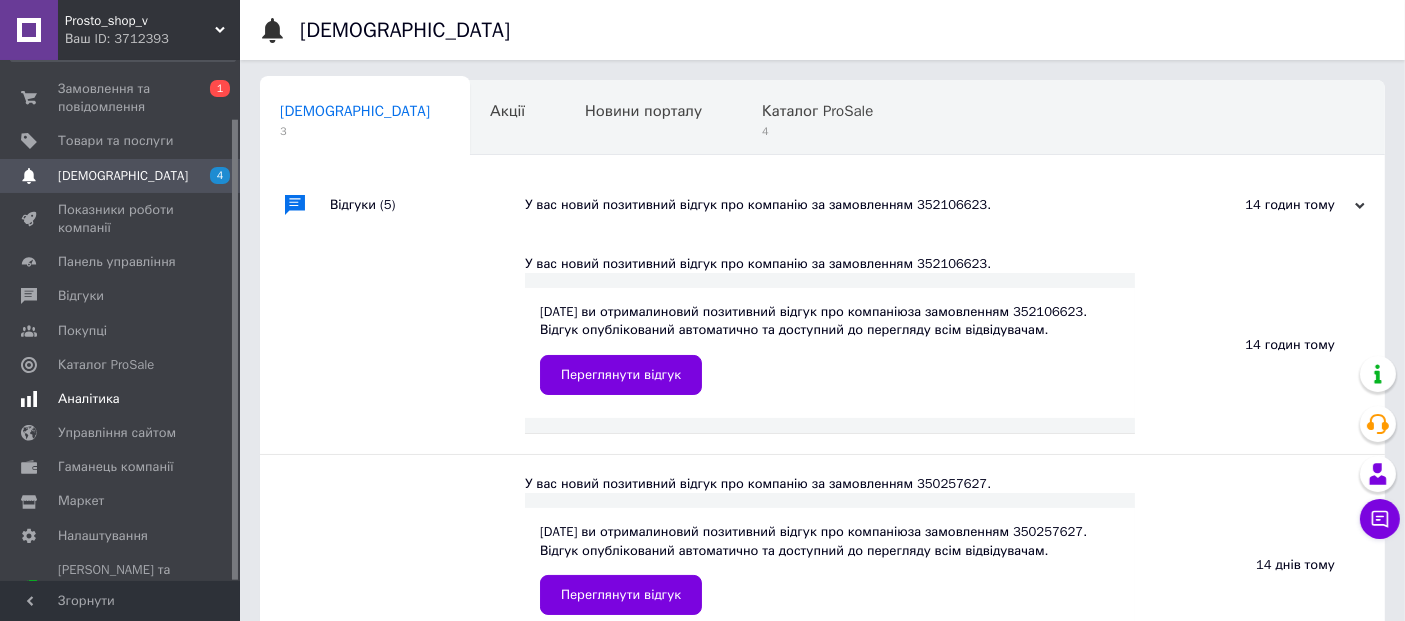 scroll, scrollTop: 67, scrollLeft: 0, axis: vertical 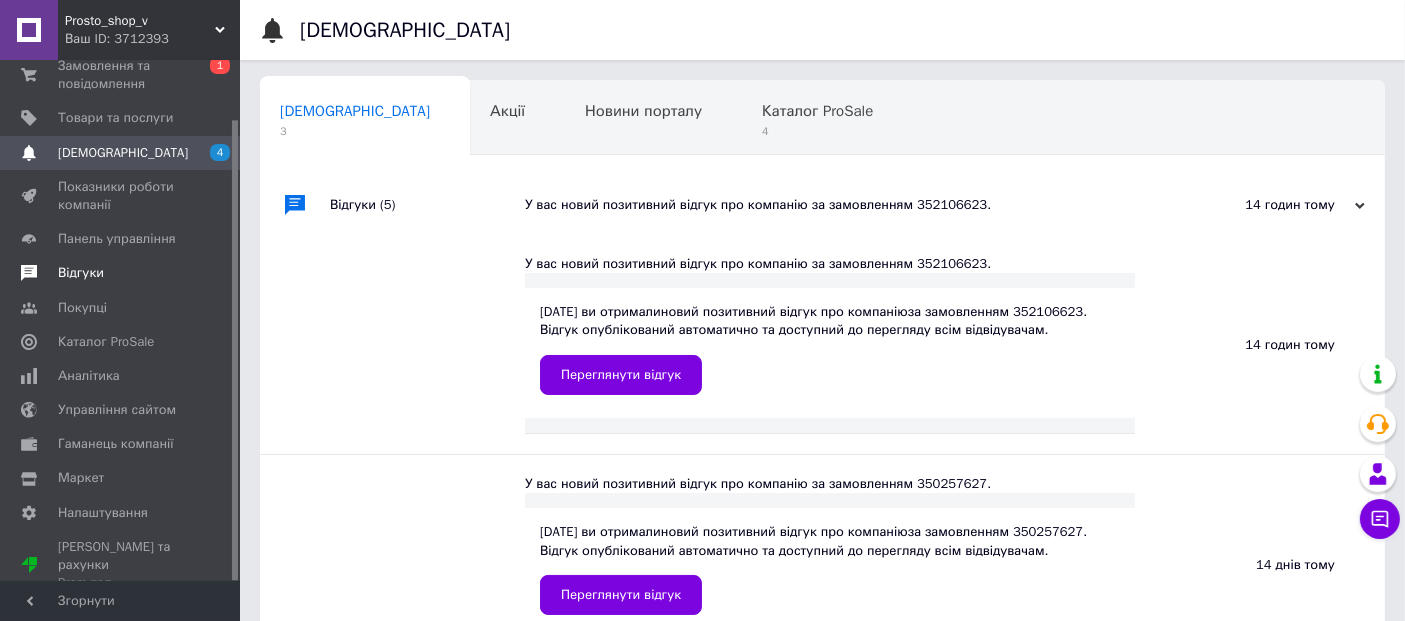 click on "Відгуки" at bounding box center (121, 273) 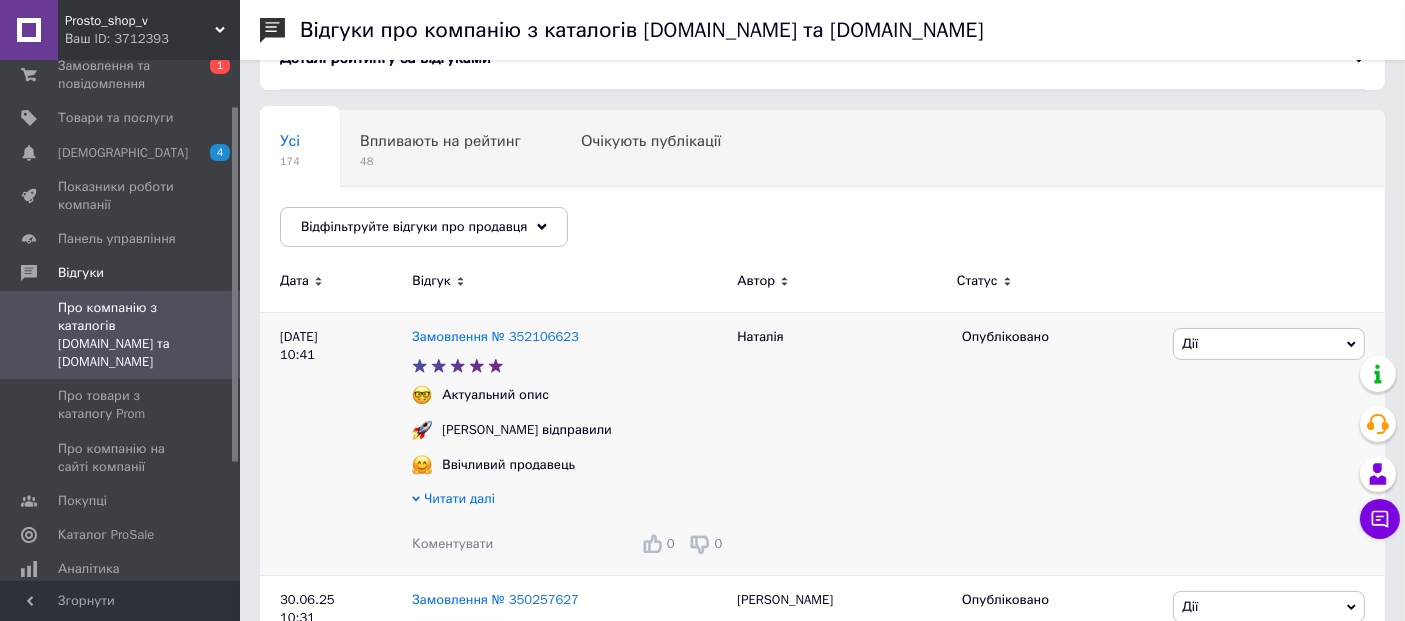 scroll, scrollTop: 111, scrollLeft: 0, axis: vertical 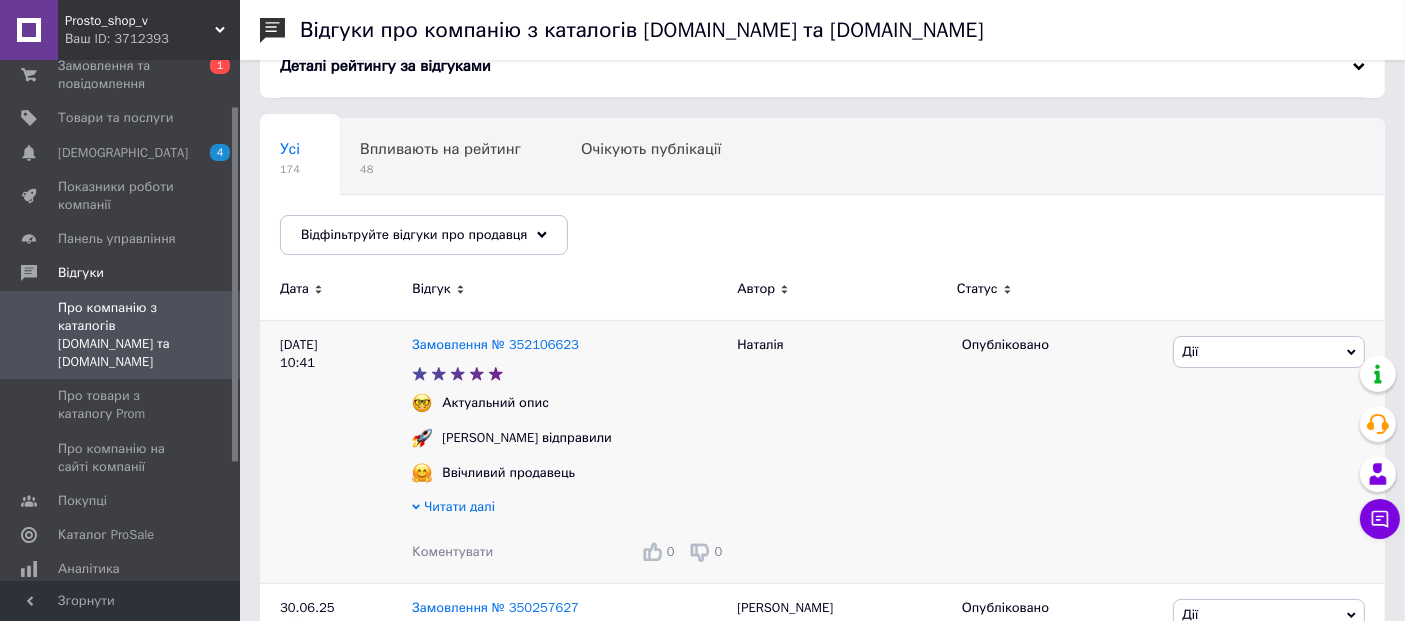 click on "Читати далі" at bounding box center (459, 506) 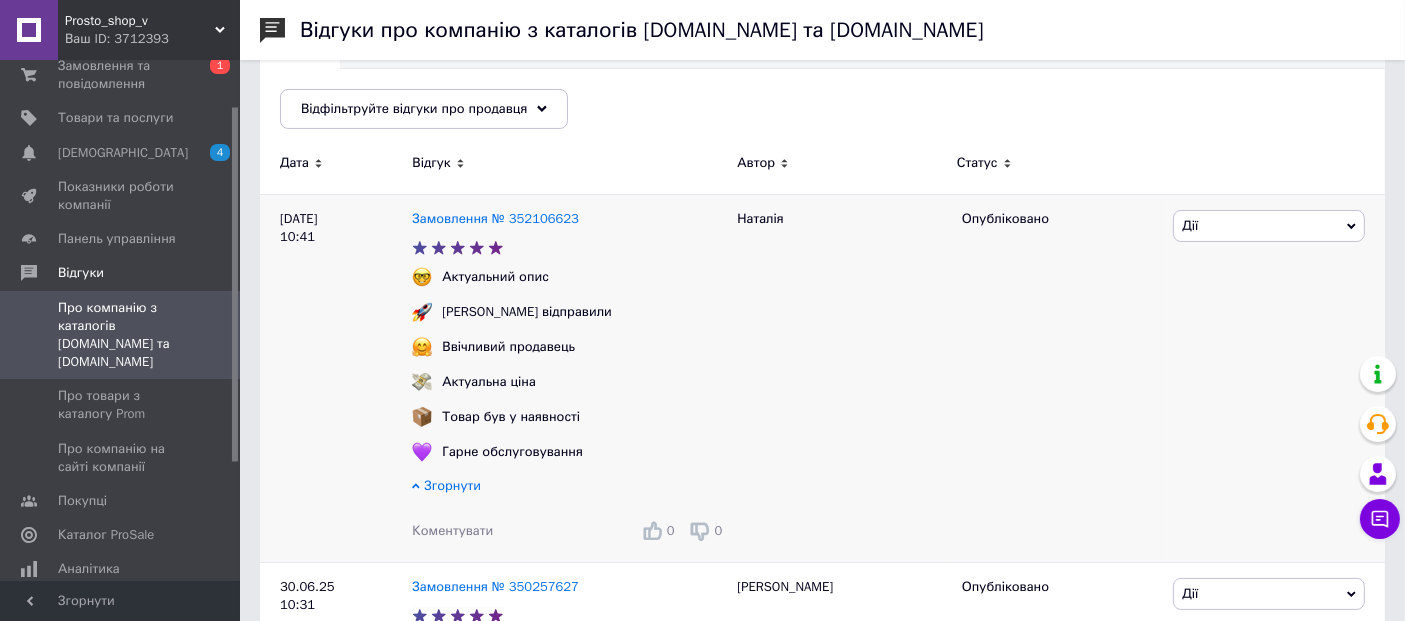 scroll, scrollTop: 222, scrollLeft: 0, axis: vertical 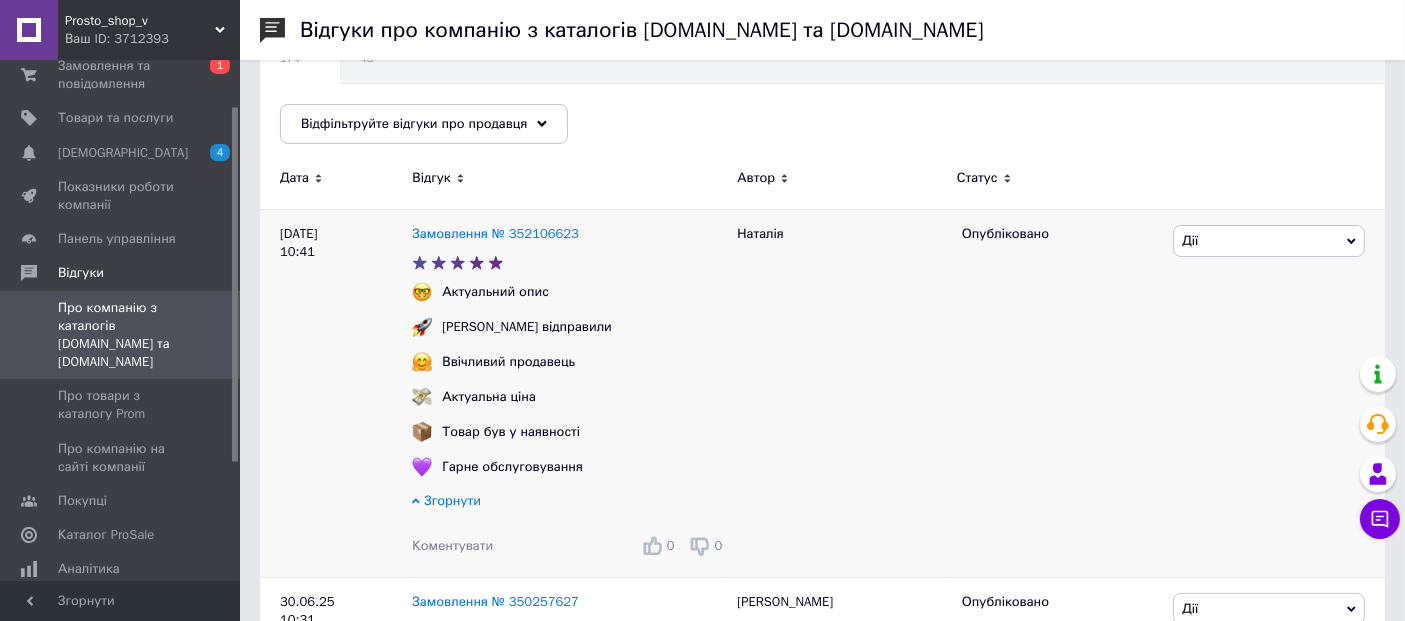 click on "Дії" at bounding box center [1269, 241] 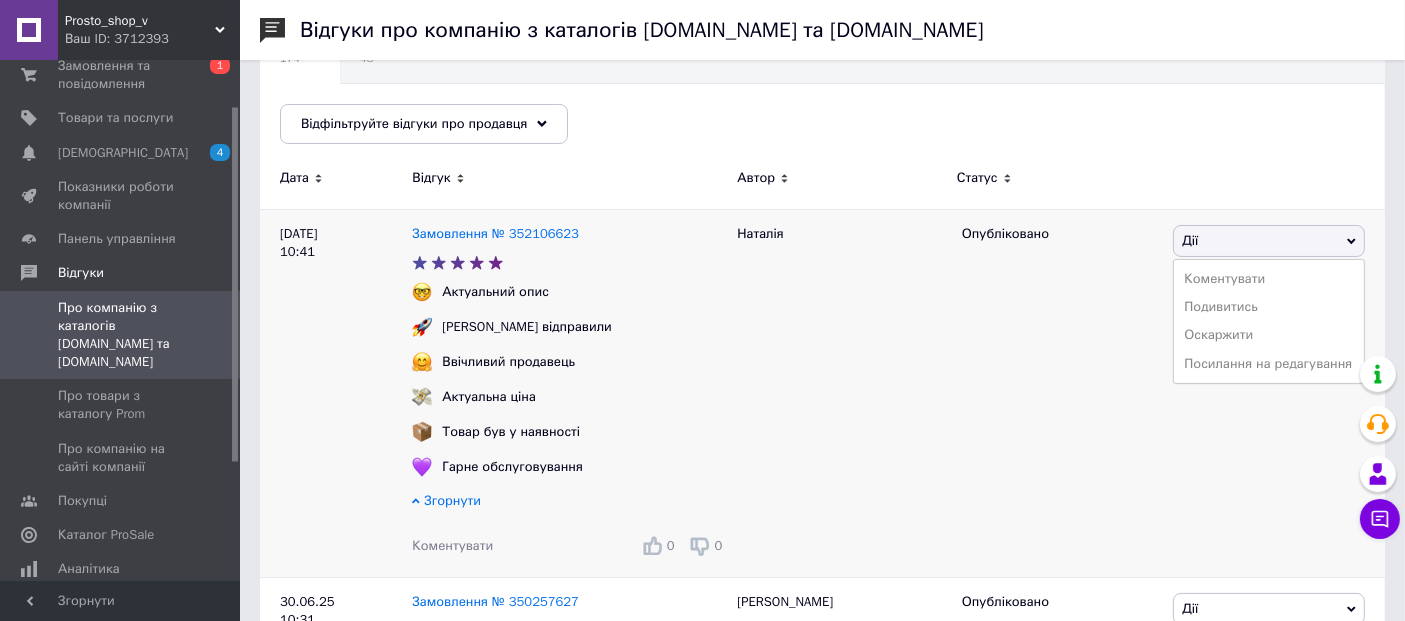 click on "Дії" at bounding box center [1269, 241] 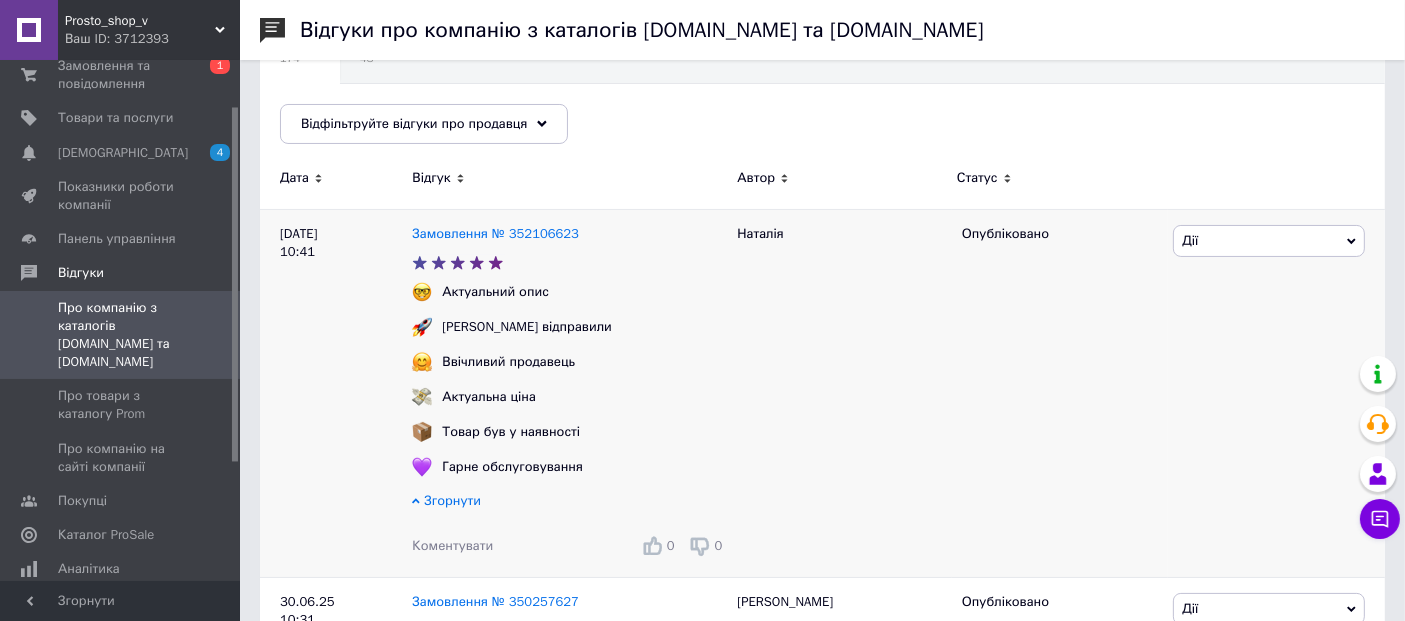 click 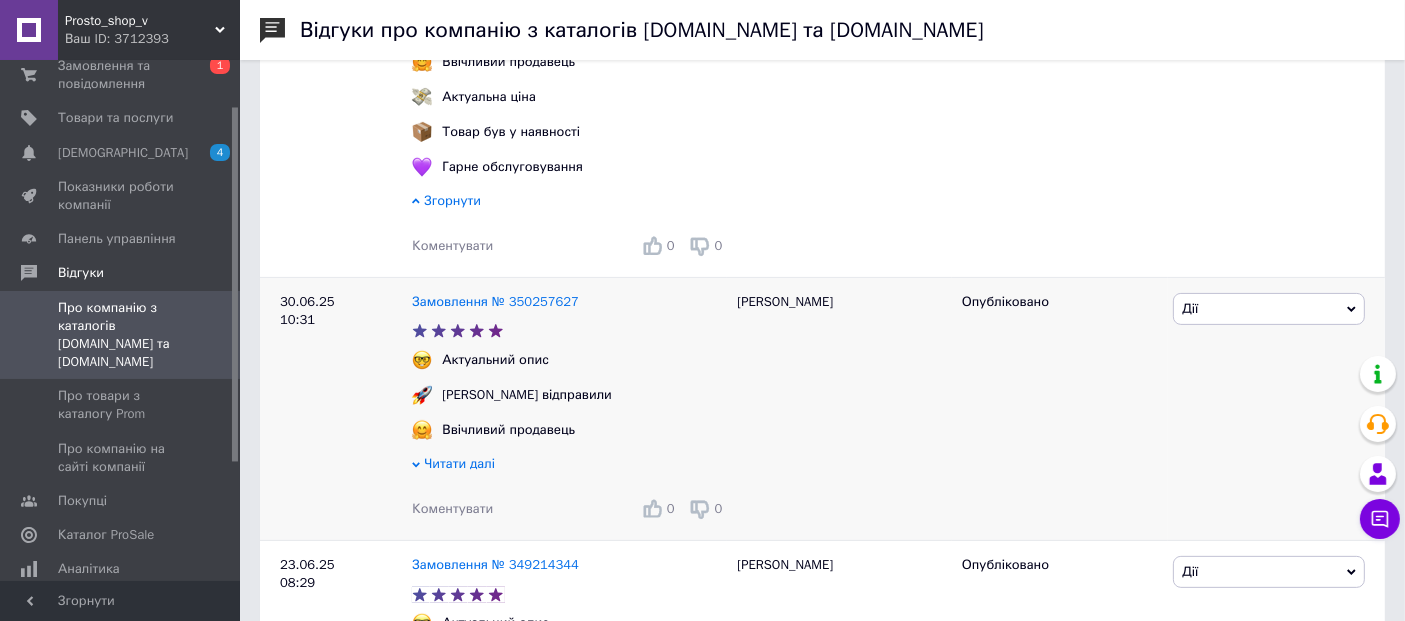 scroll, scrollTop: 555, scrollLeft: 0, axis: vertical 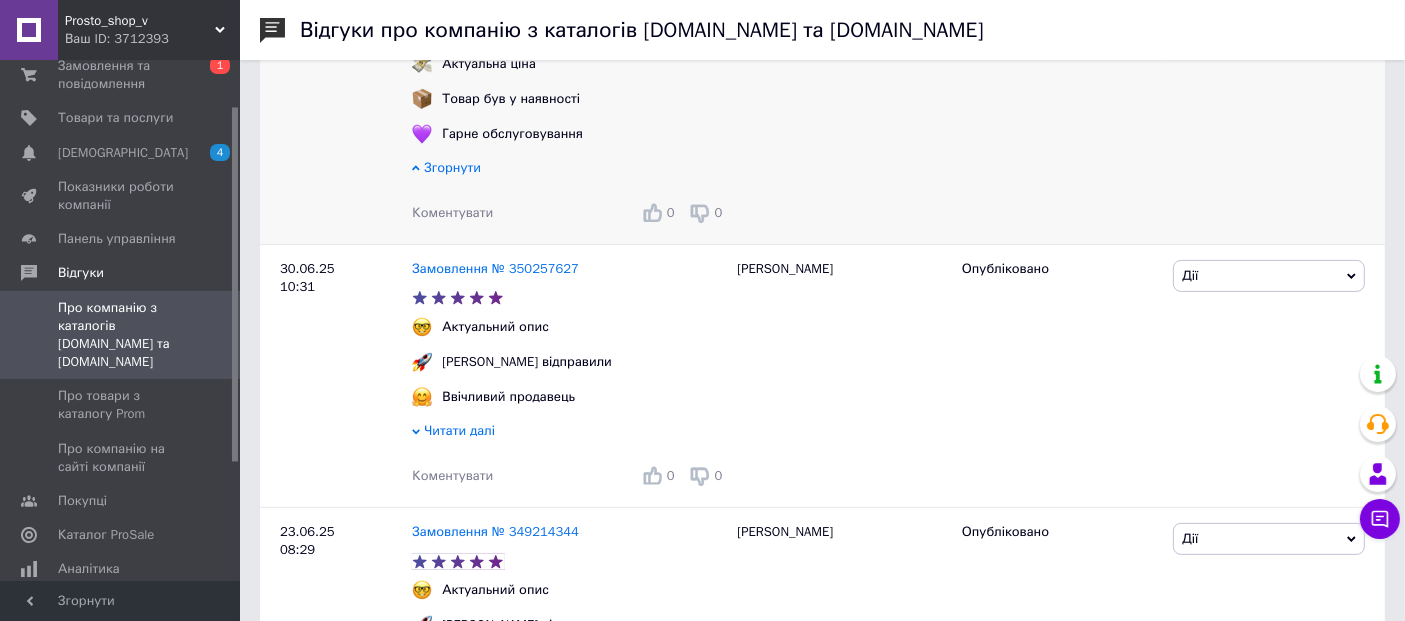 click 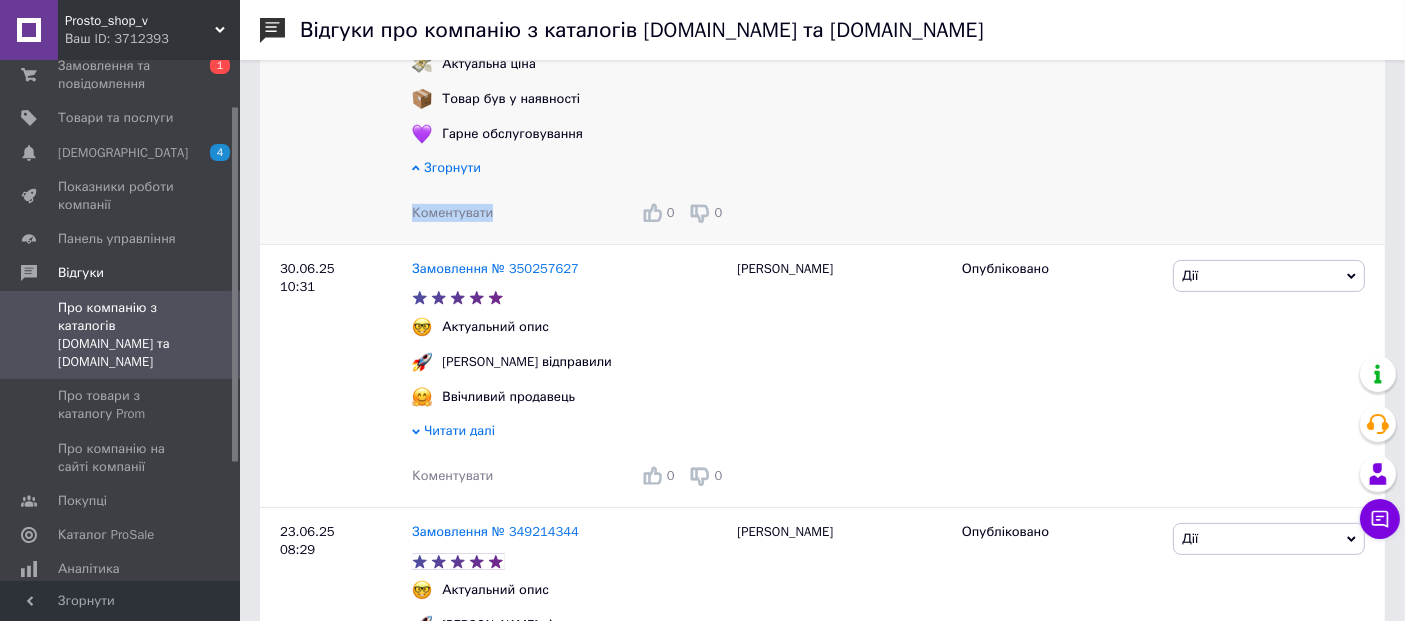 click 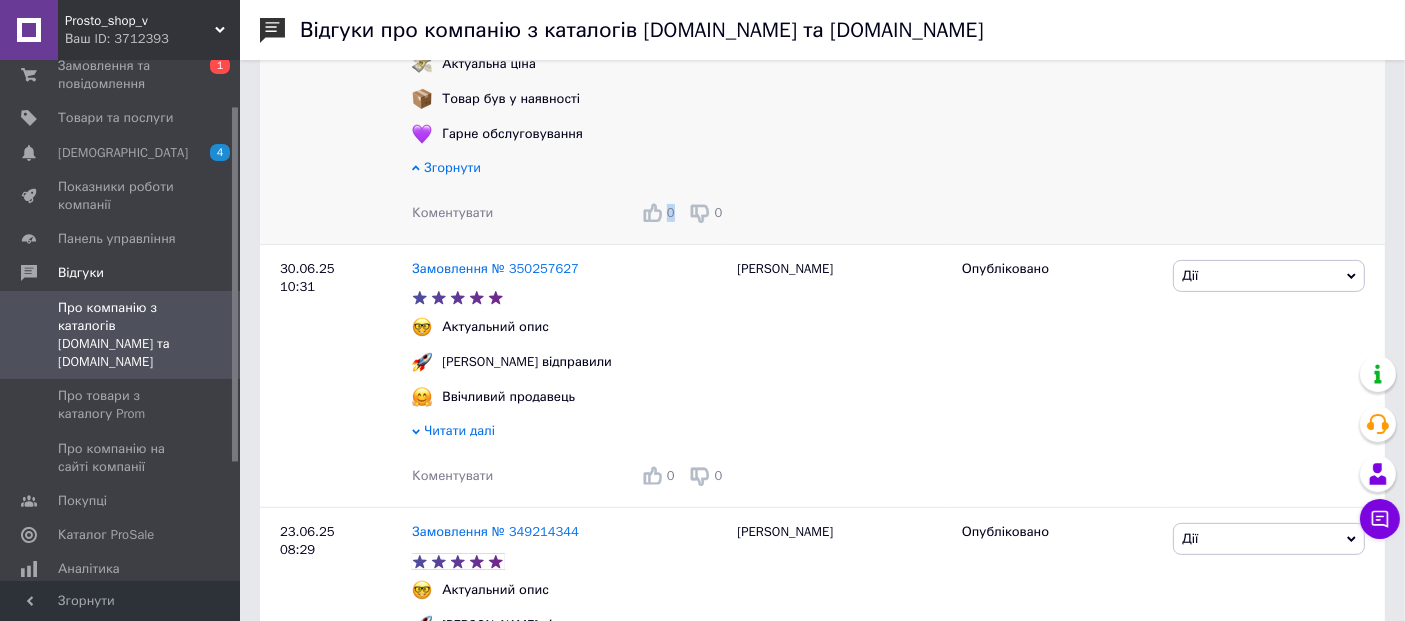 click 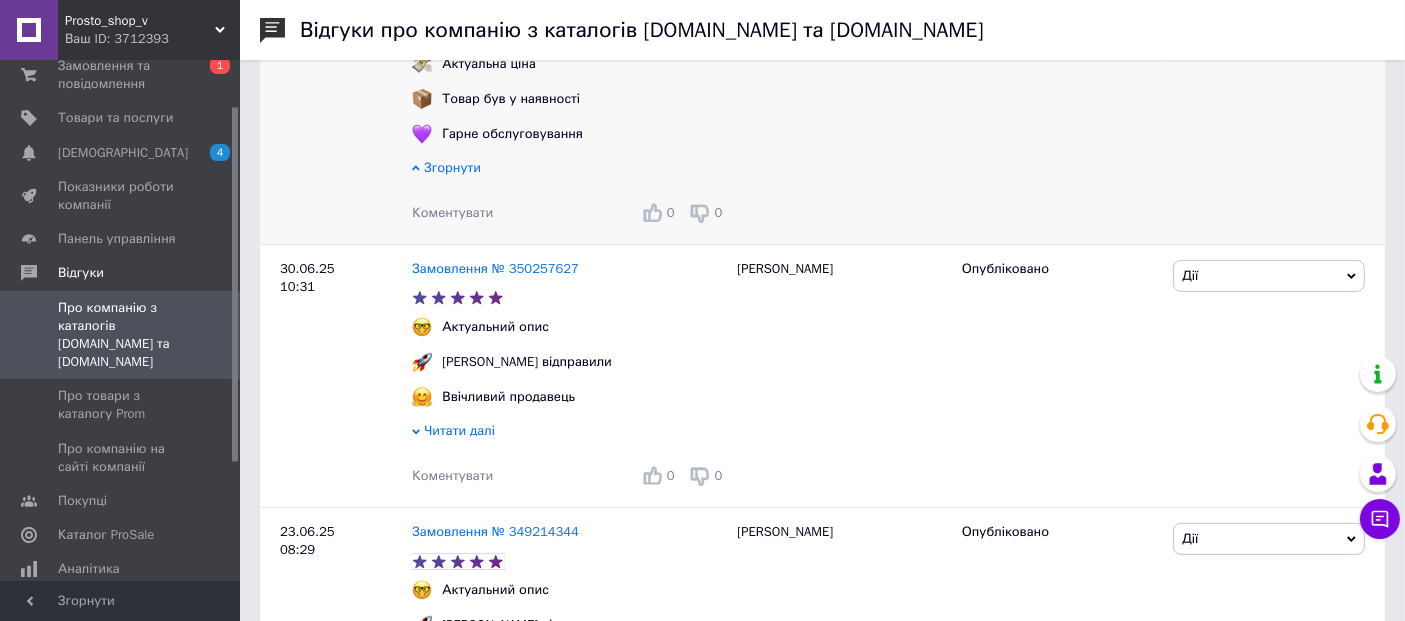 click on "Гарне обслуговування" at bounding box center [569, 141] 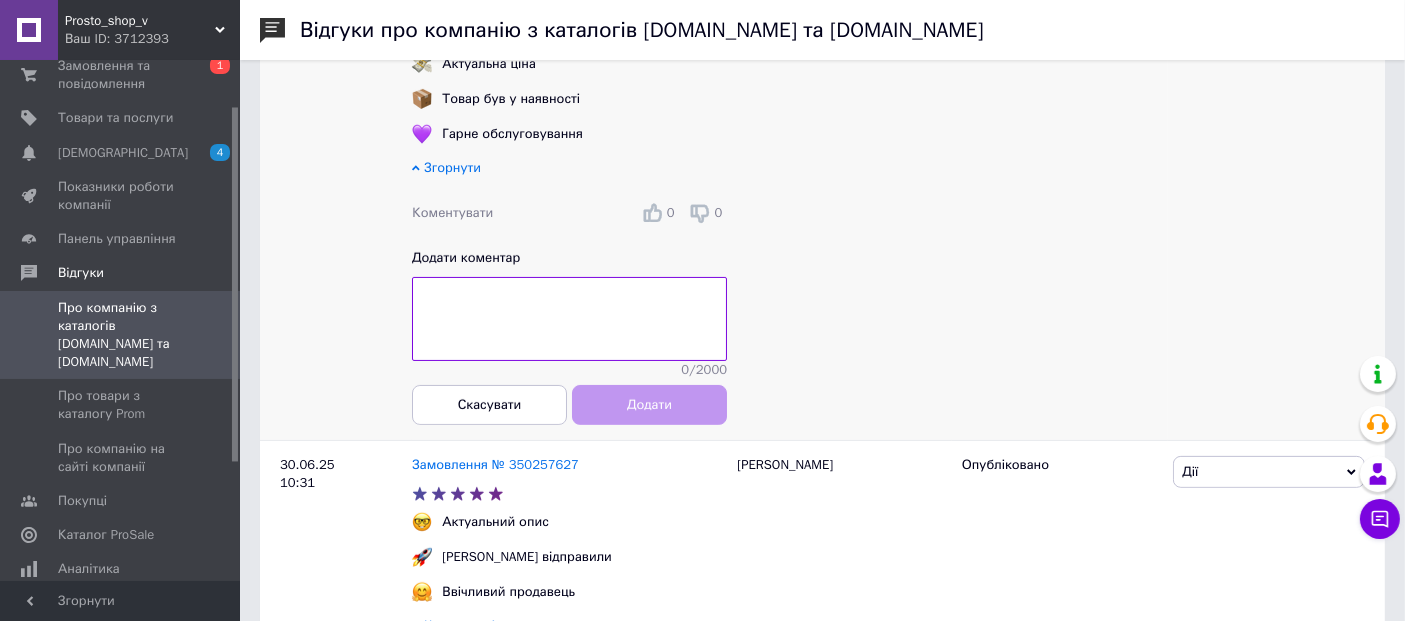 click on "Гарне обслуговування" at bounding box center [569, 134] 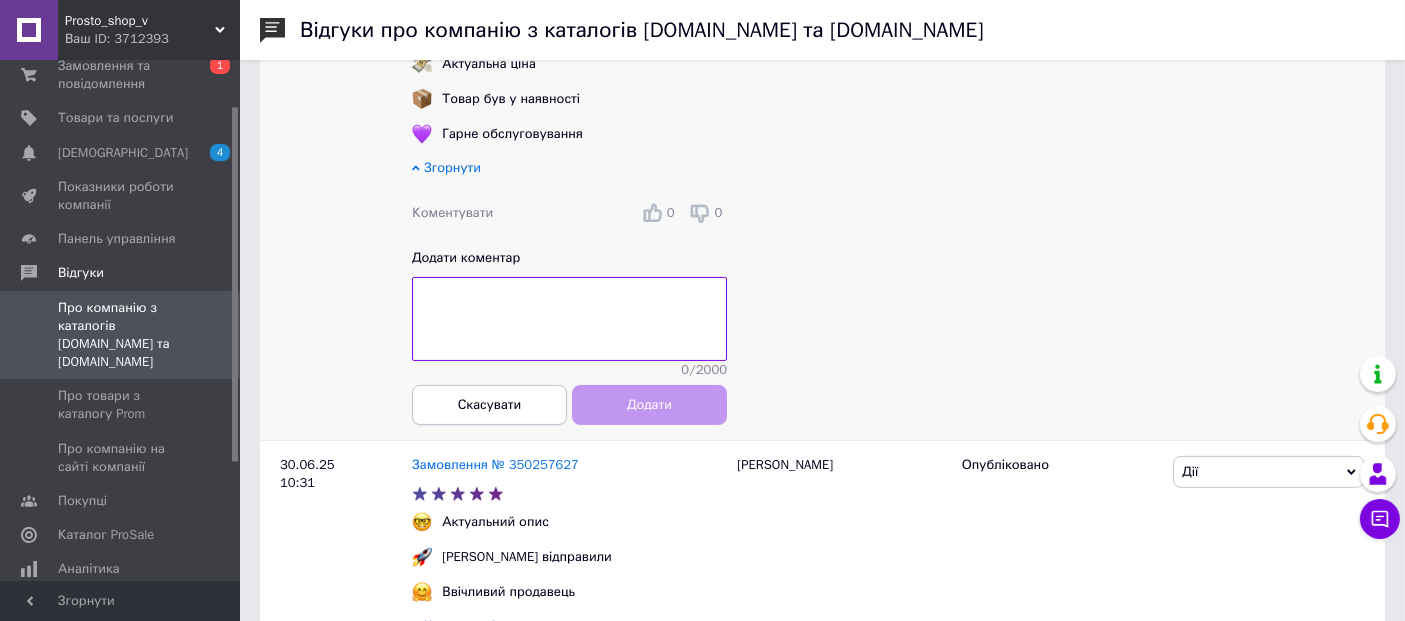 click on "Скасувати" at bounding box center [490, 405] 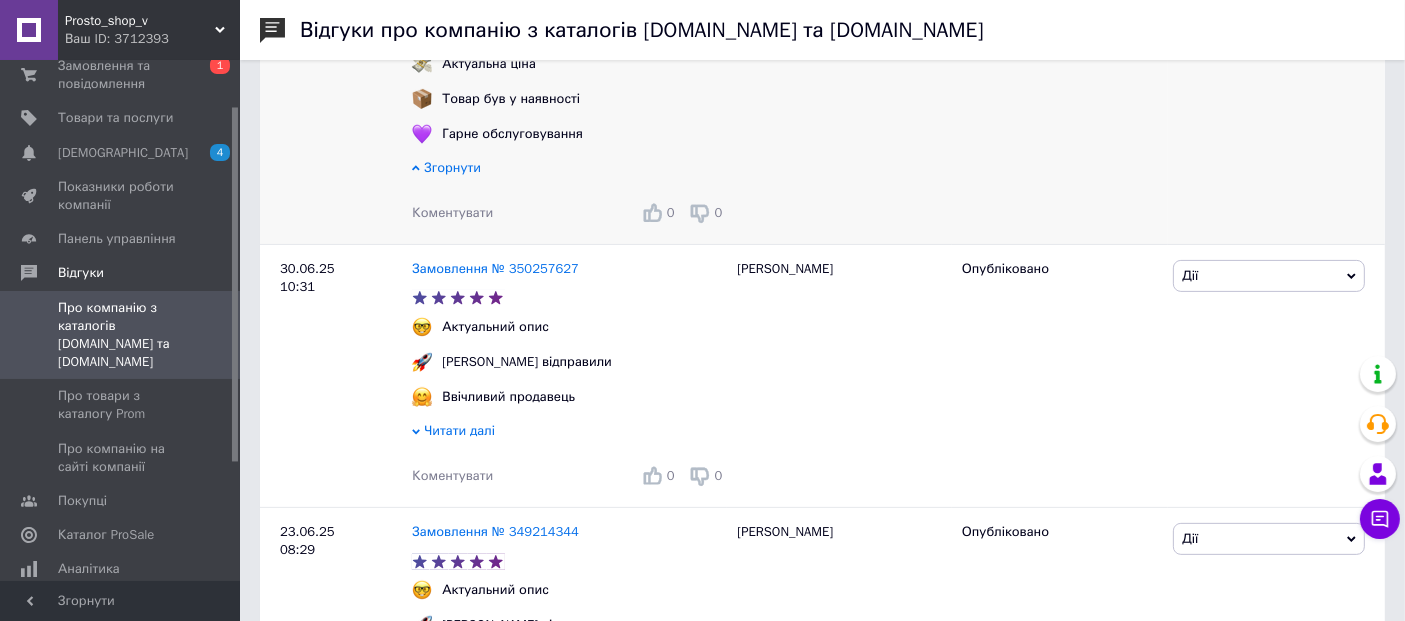 click on "0" at bounding box center [671, 212] 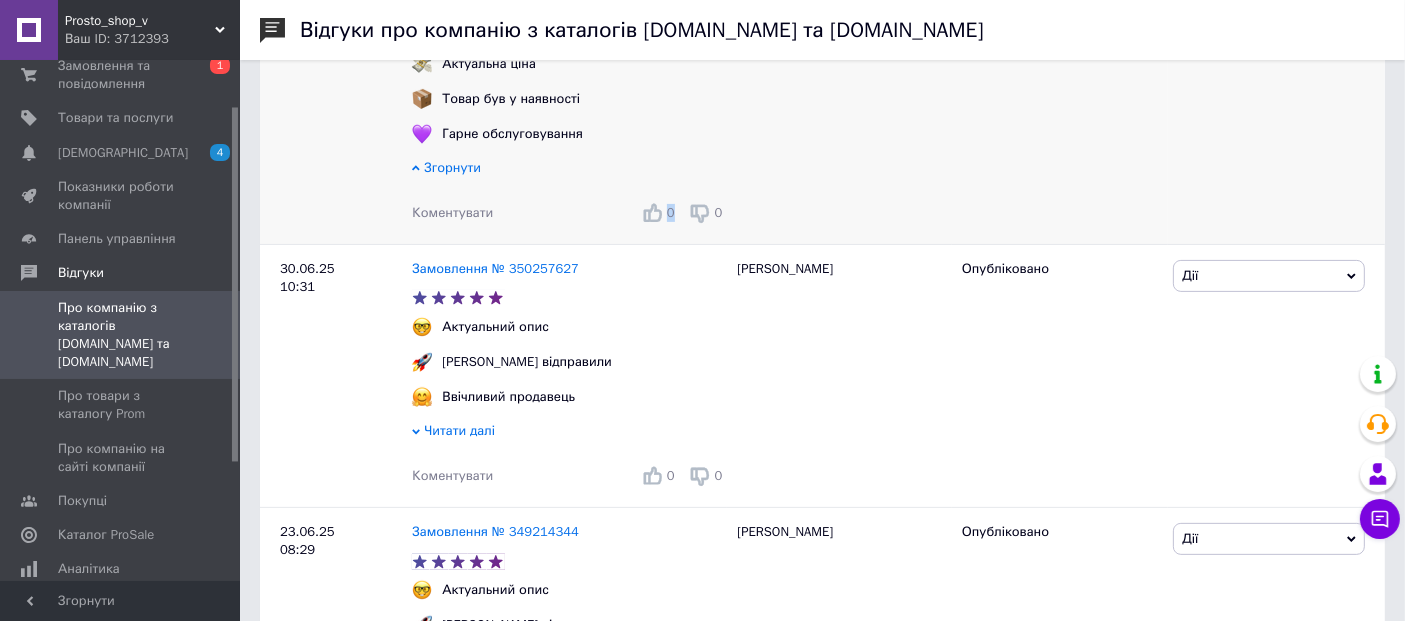 click 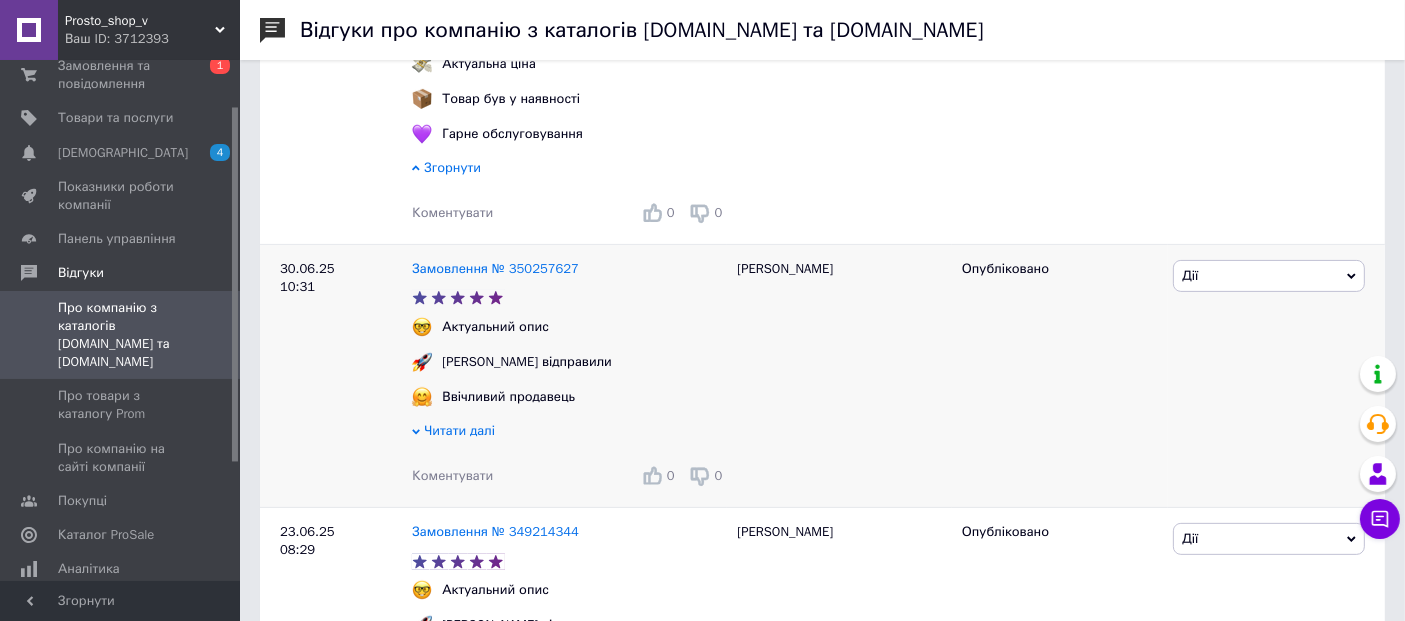click 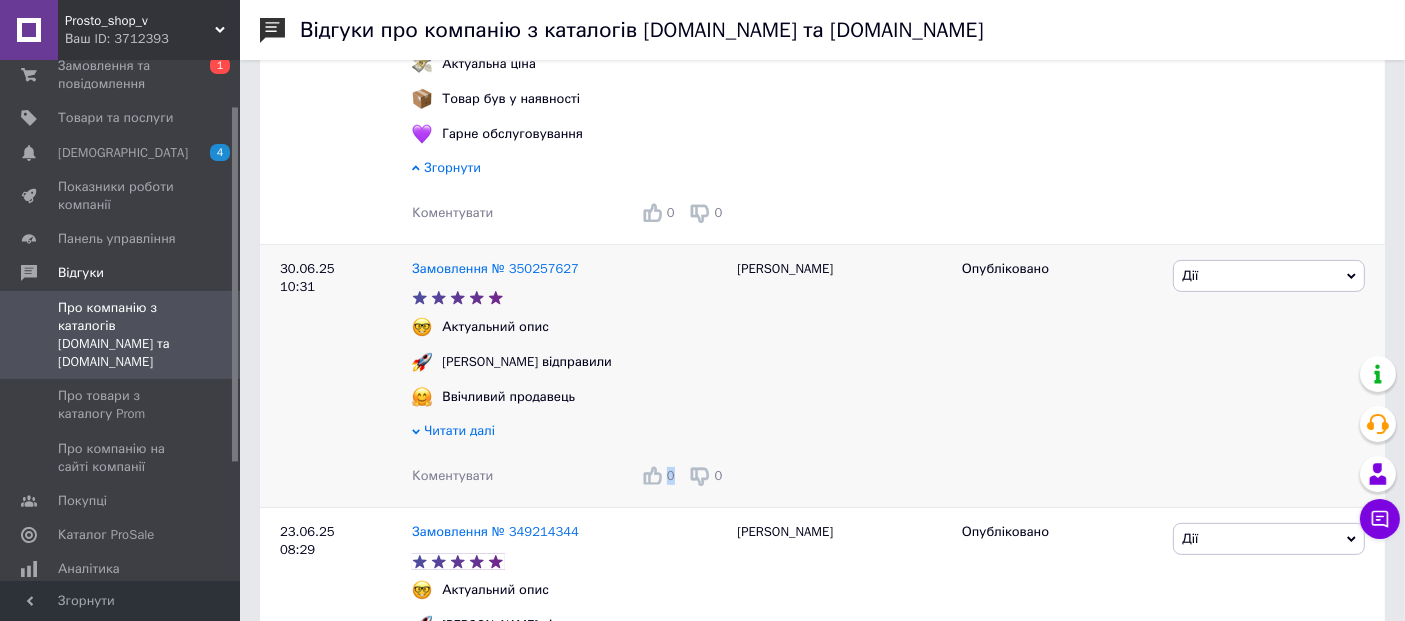 click 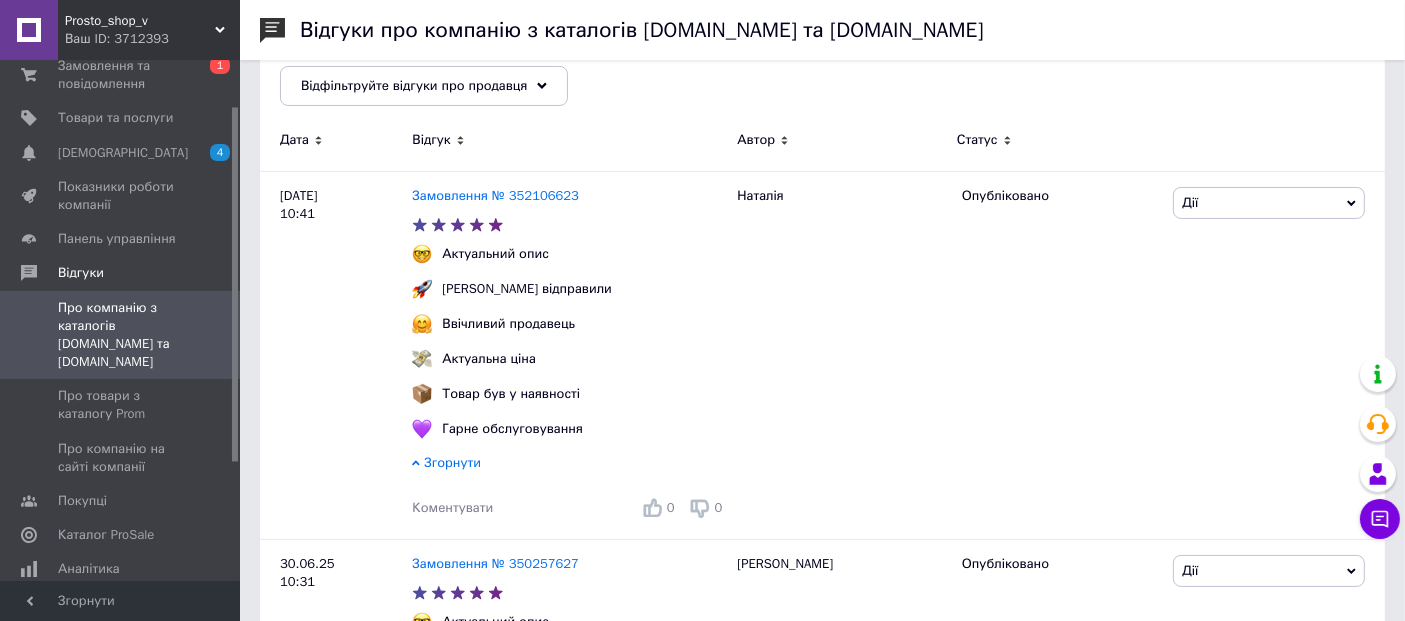 scroll, scrollTop: 222, scrollLeft: 0, axis: vertical 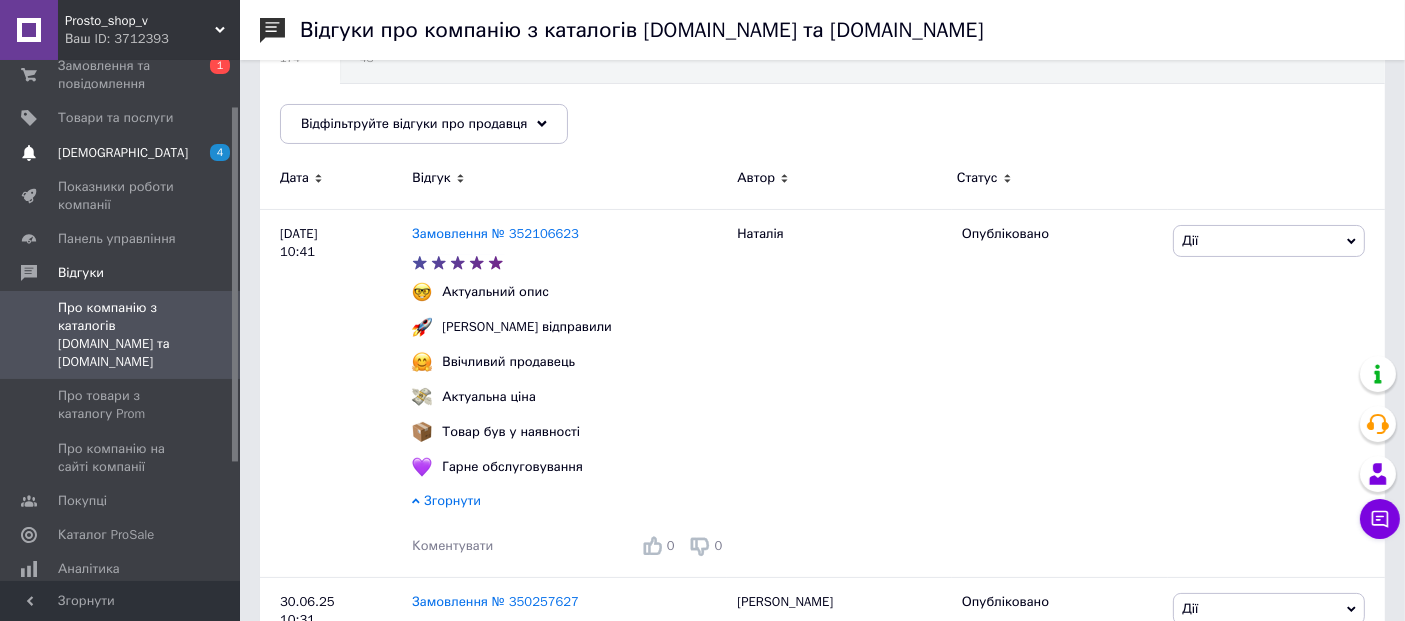 click on "[DEMOGRAPHIC_DATA]" at bounding box center (121, 153) 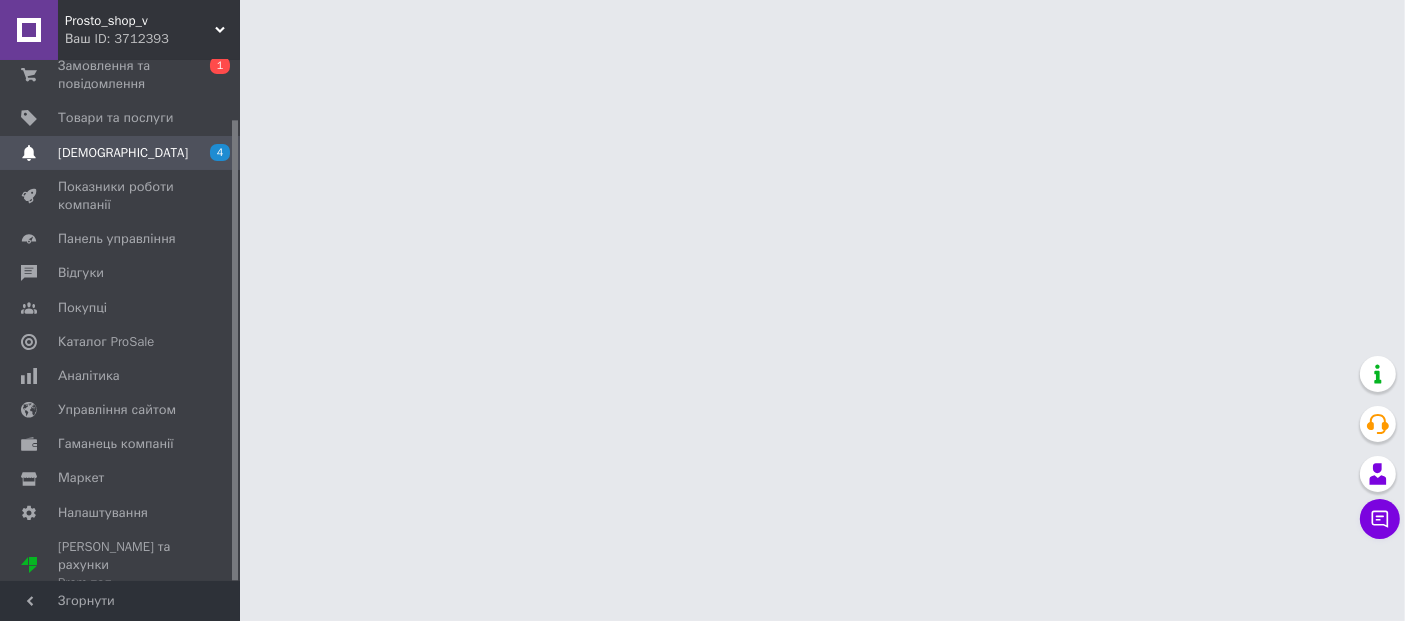 scroll, scrollTop: 0, scrollLeft: 0, axis: both 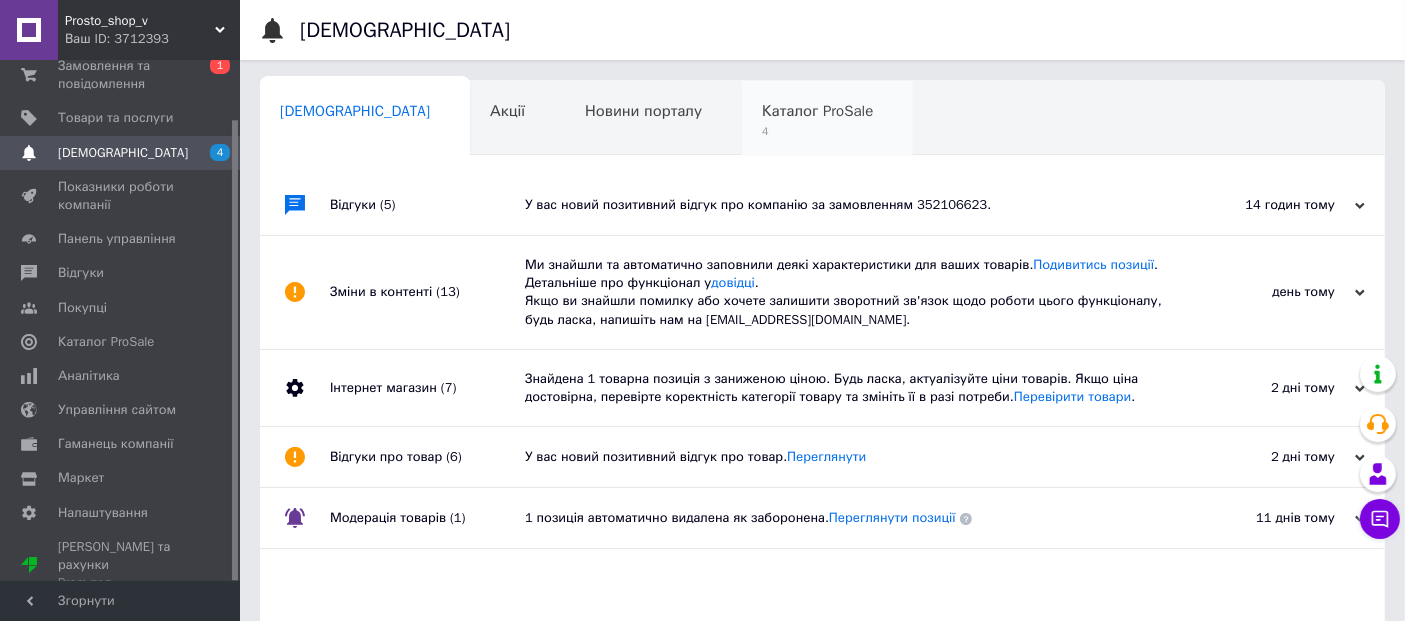 click on "Каталог ProSale 4" at bounding box center (827, 119) 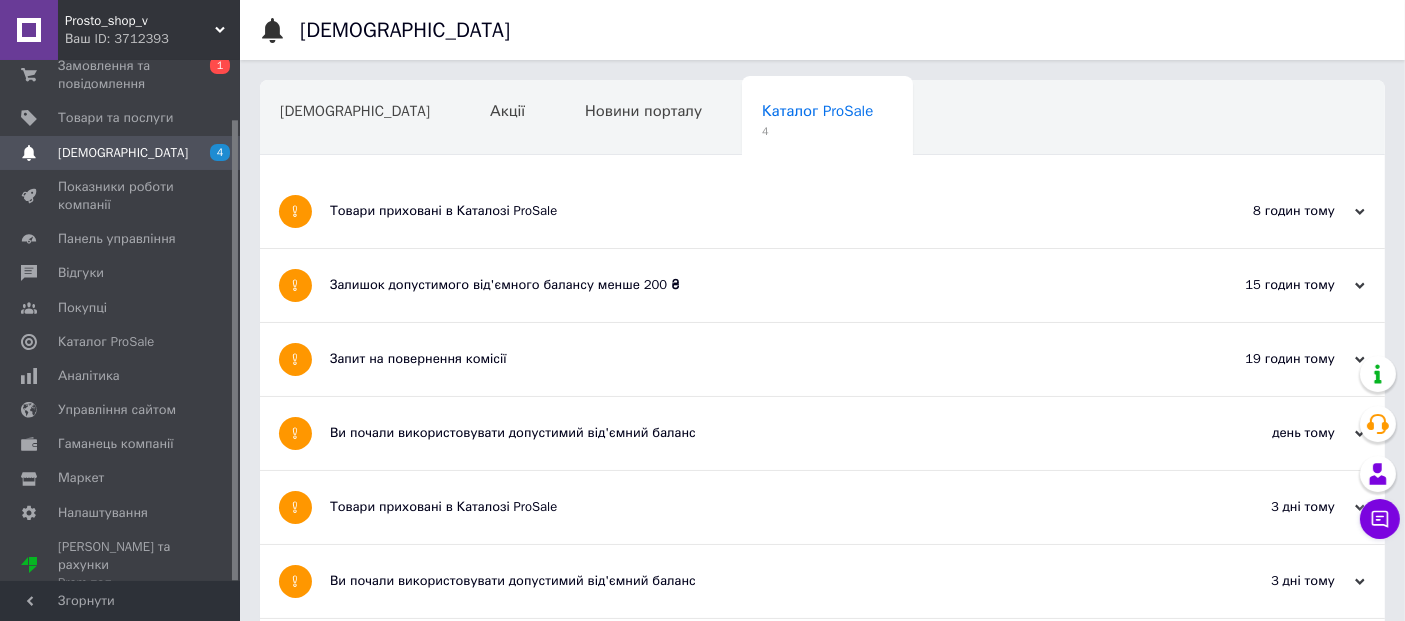 click on "Товари приховані в Каталозі ProSale" at bounding box center (747, 211) 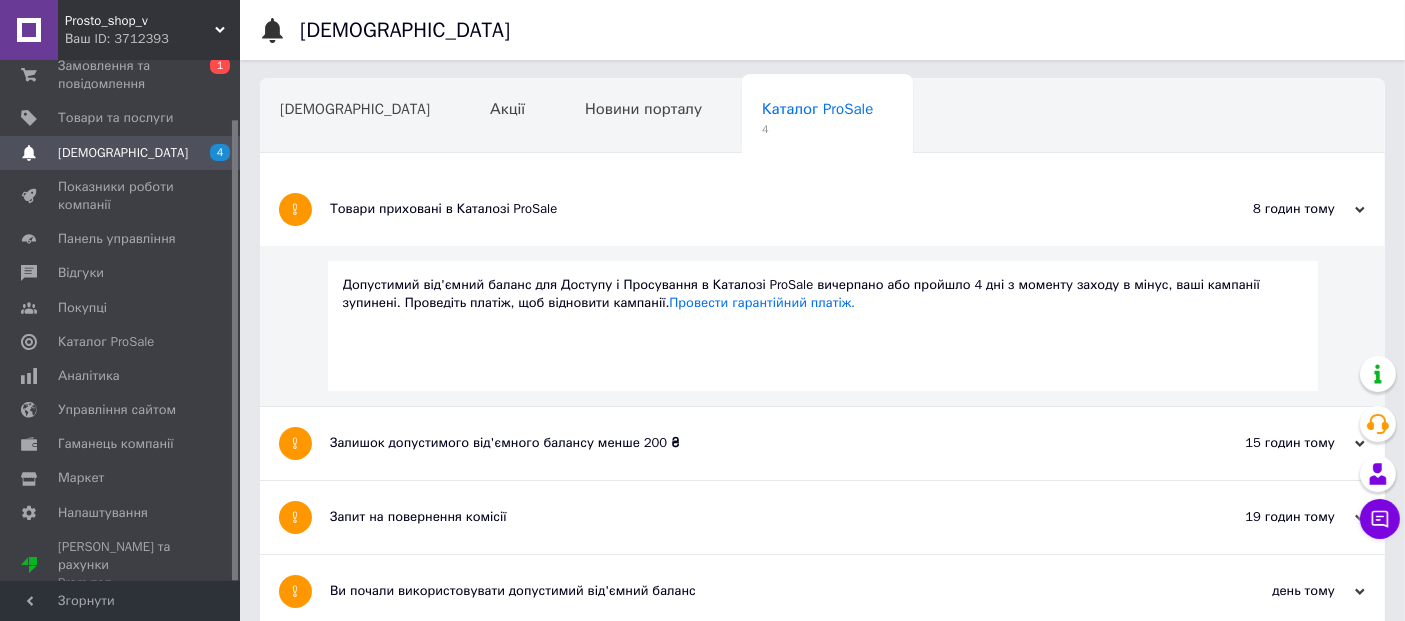 scroll, scrollTop: 222, scrollLeft: 0, axis: vertical 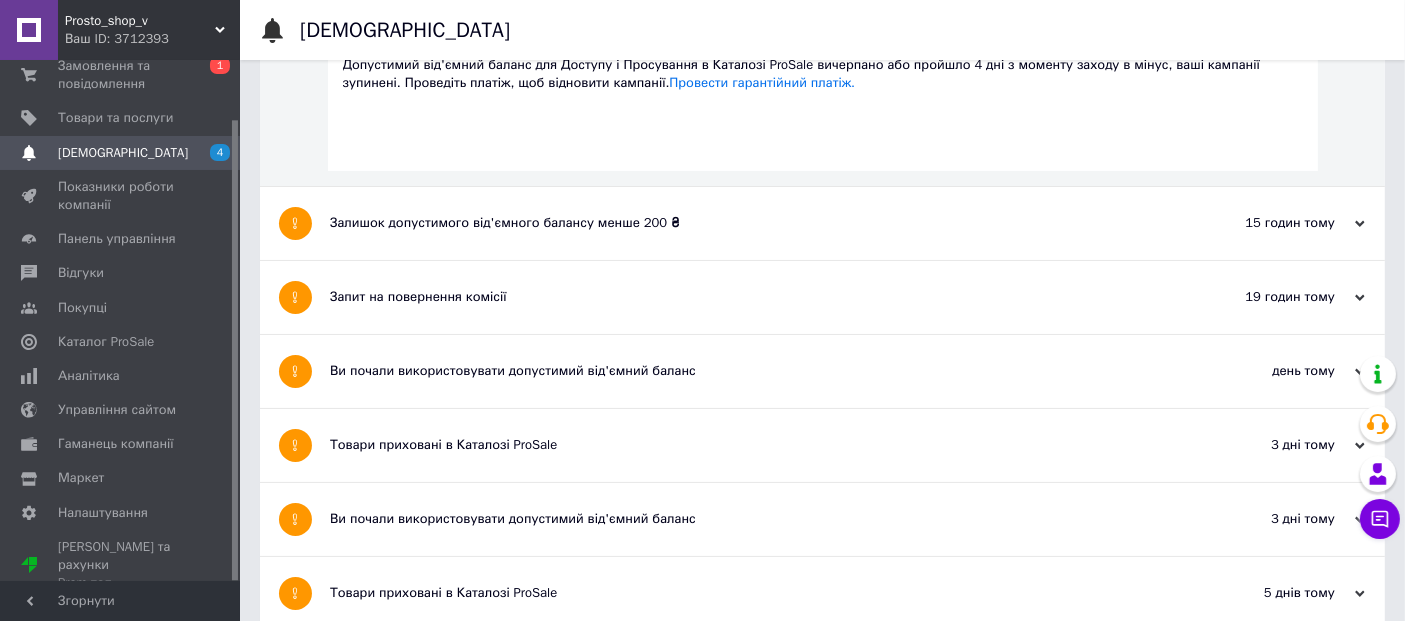 click on "Залишок допустимого від'ємного балансу менше 200 ₴" at bounding box center [747, 223] 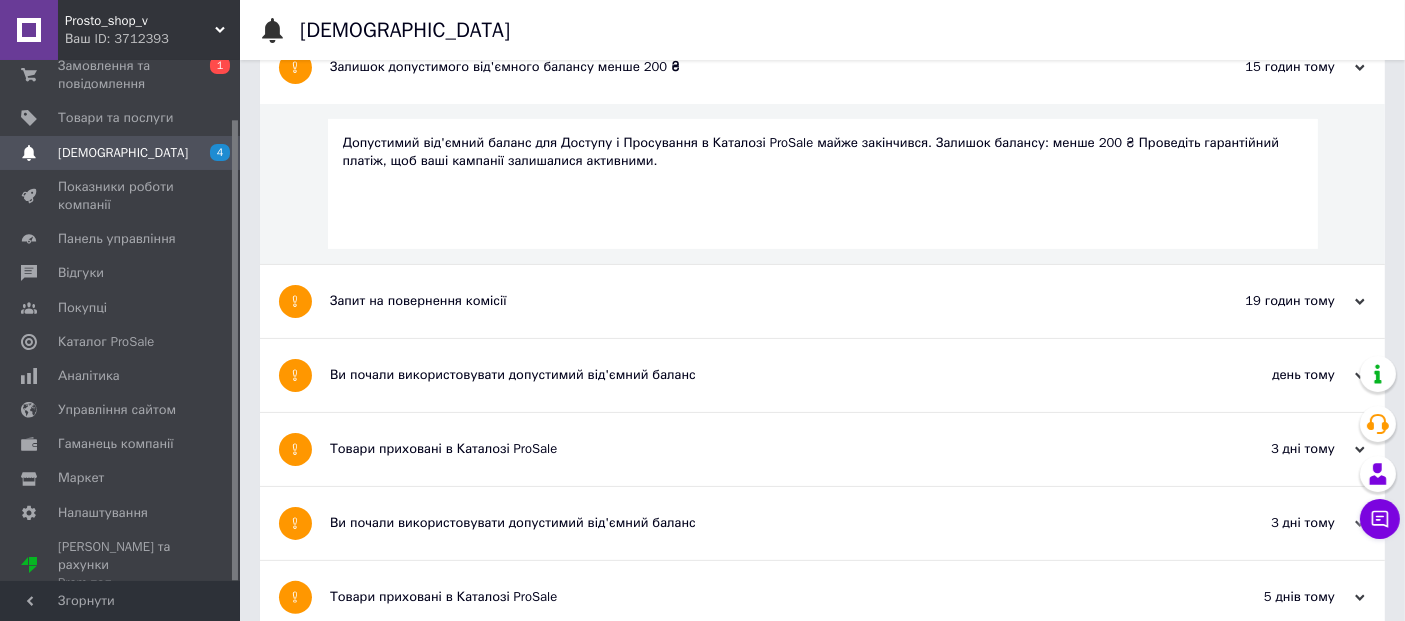 scroll, scrollTop: 444, scrollLeft: 0, axis: vertical 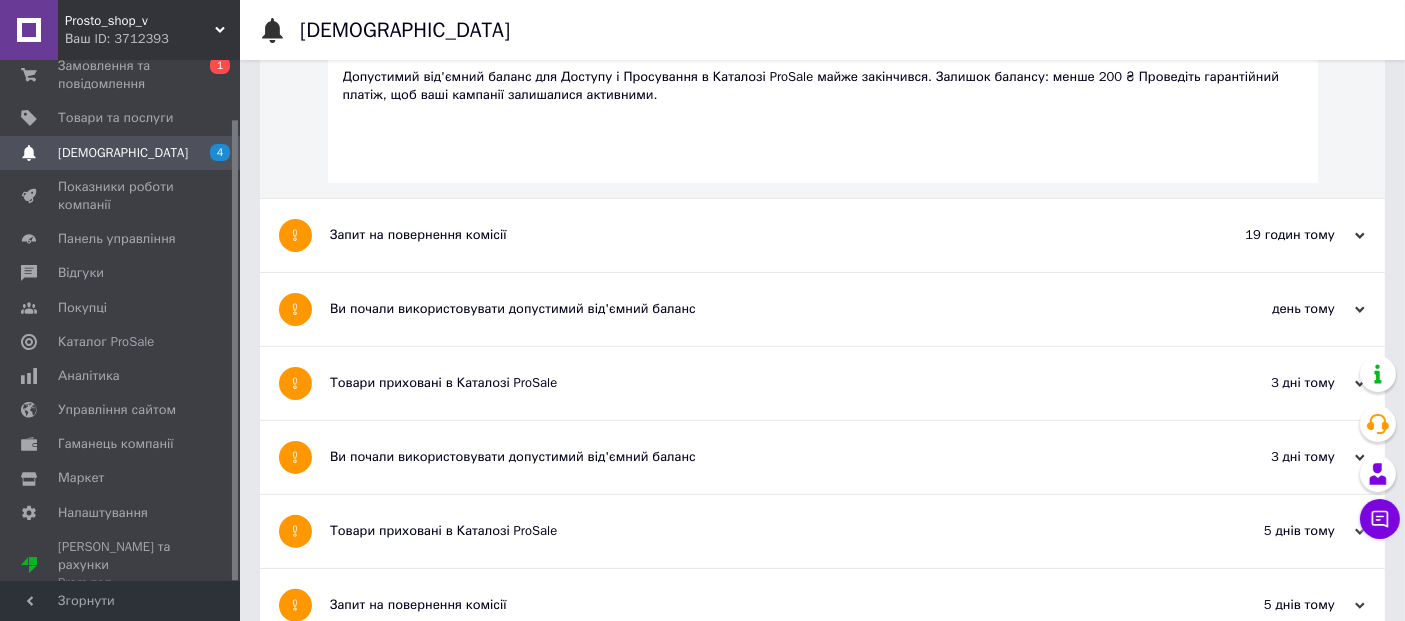 click on "Запит на повернення комісії" at bounding box center [747, 235] 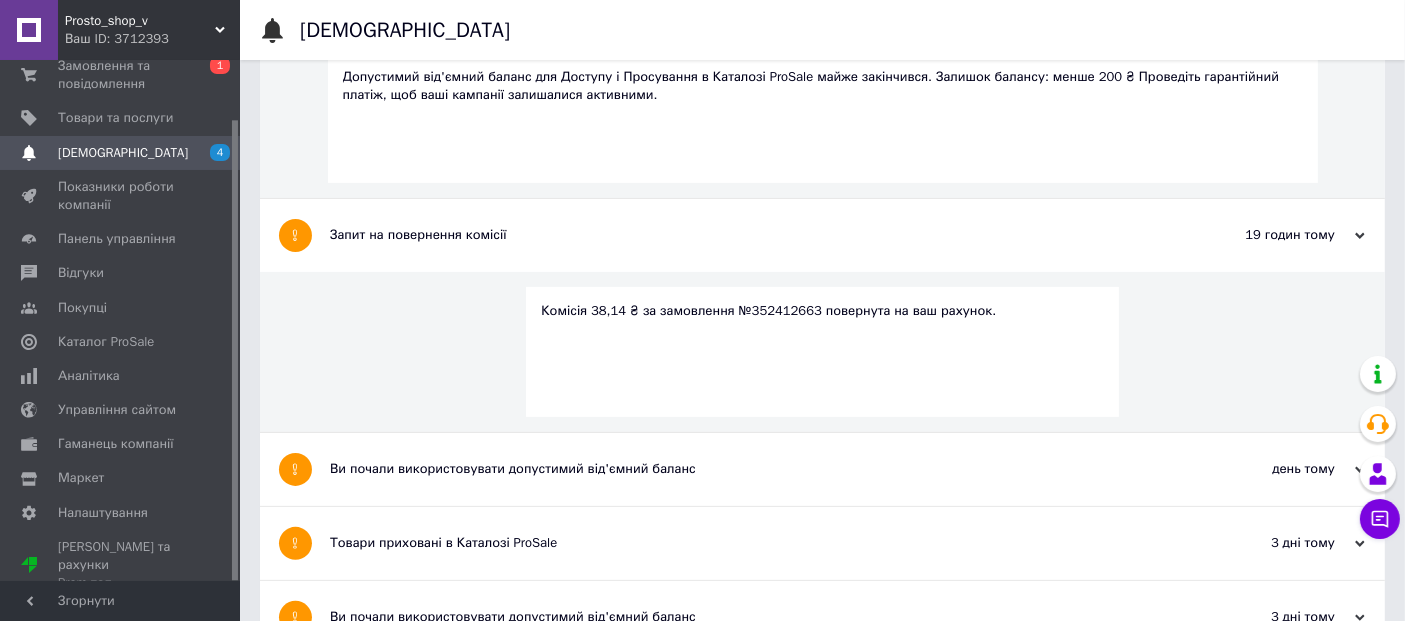 scroll, scrollTop: 666, scrollLeft: 0, axis: vertical 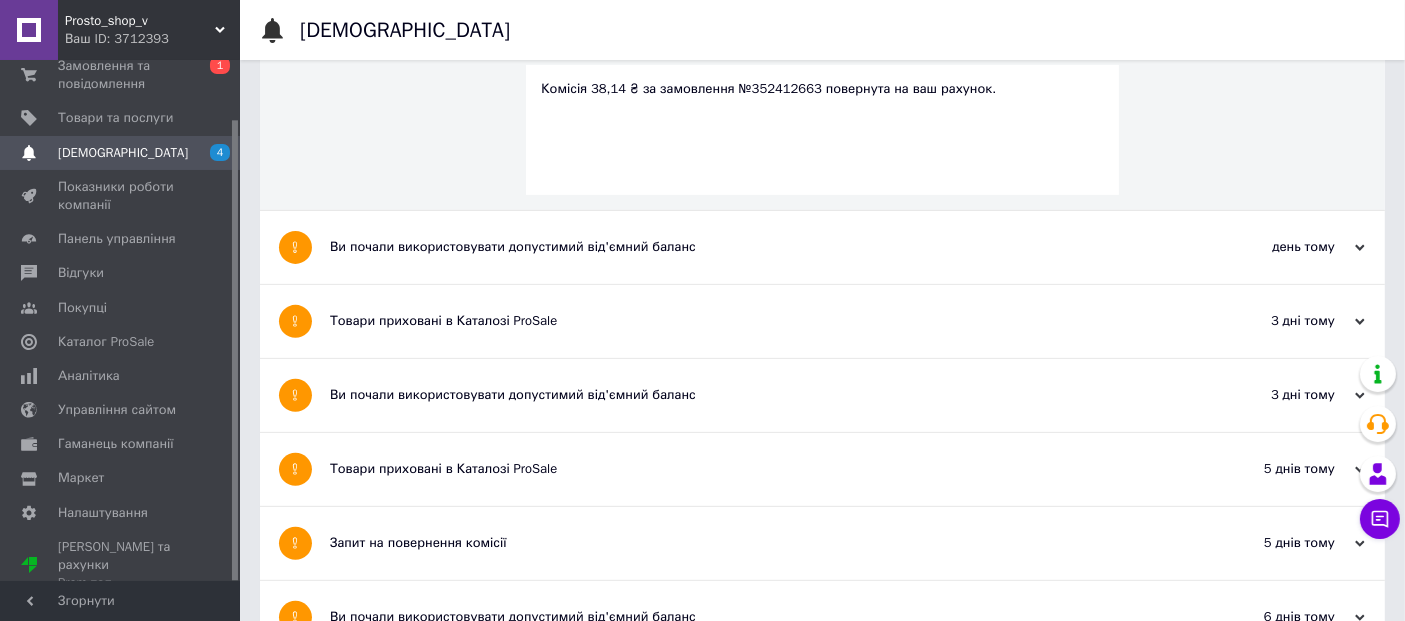 click on "Ви почали використовувати допустимий від'ємний баланс" at bounding box center [747, 247] 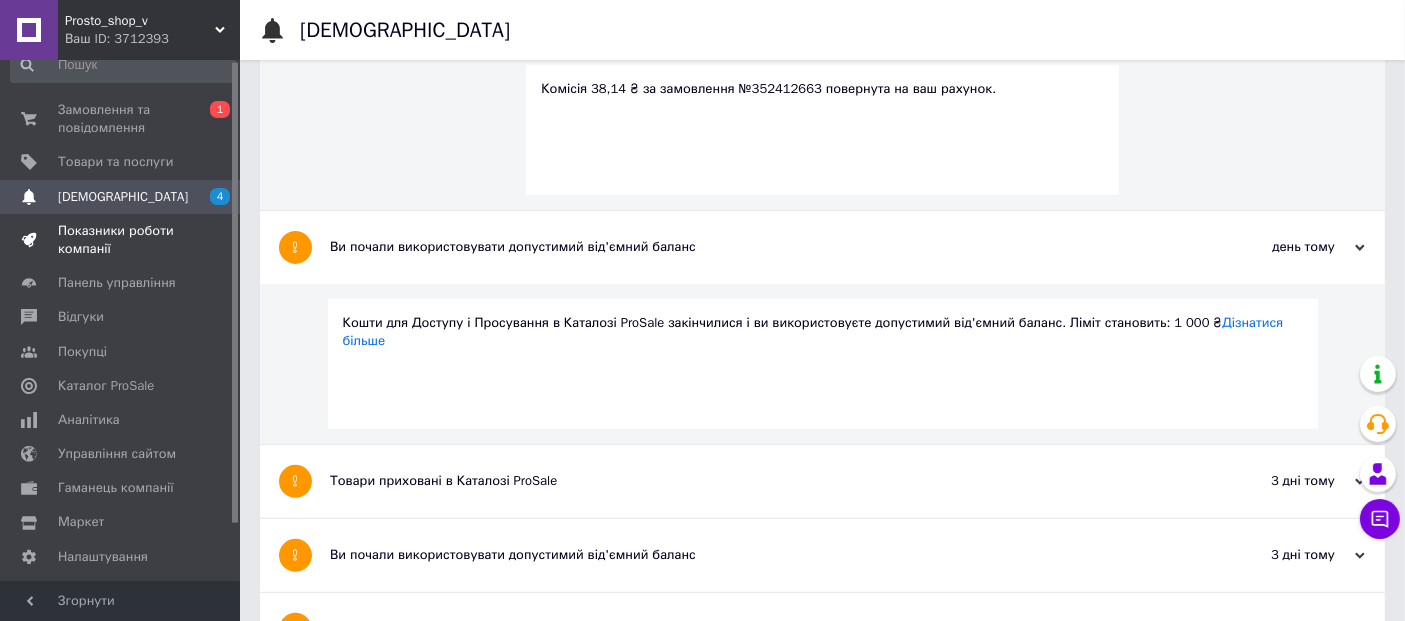 scroll, scrollTop: 0, scrollLeft: 0, axis: both 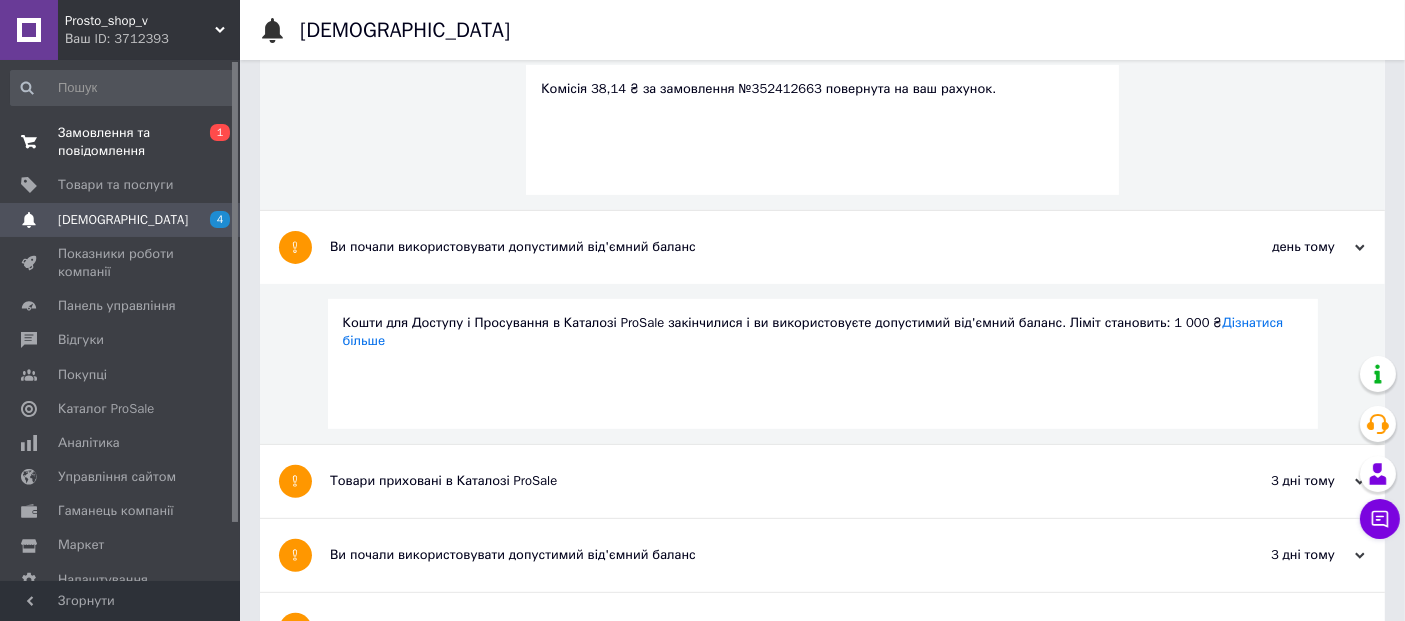 click on "Замовлення та повідомлення" at bounding box center [121, 142] 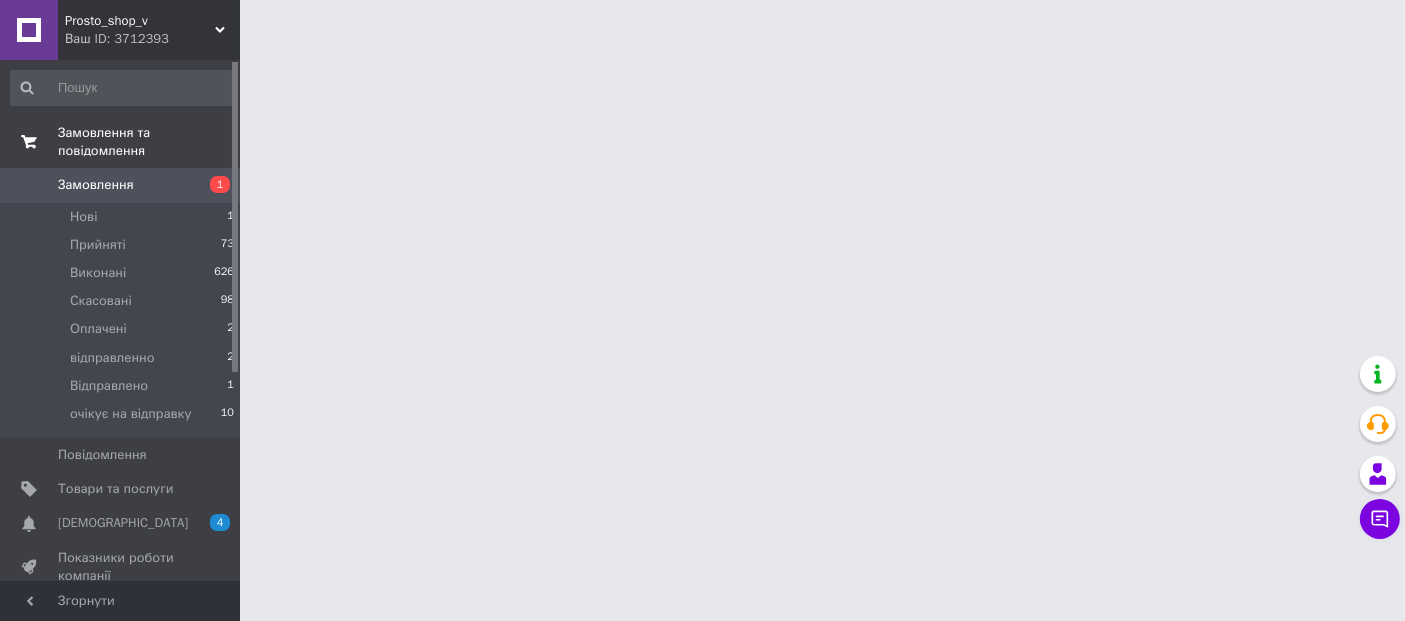 scroll, scrollTop: 0, scrollLeft: 0, axis: both 